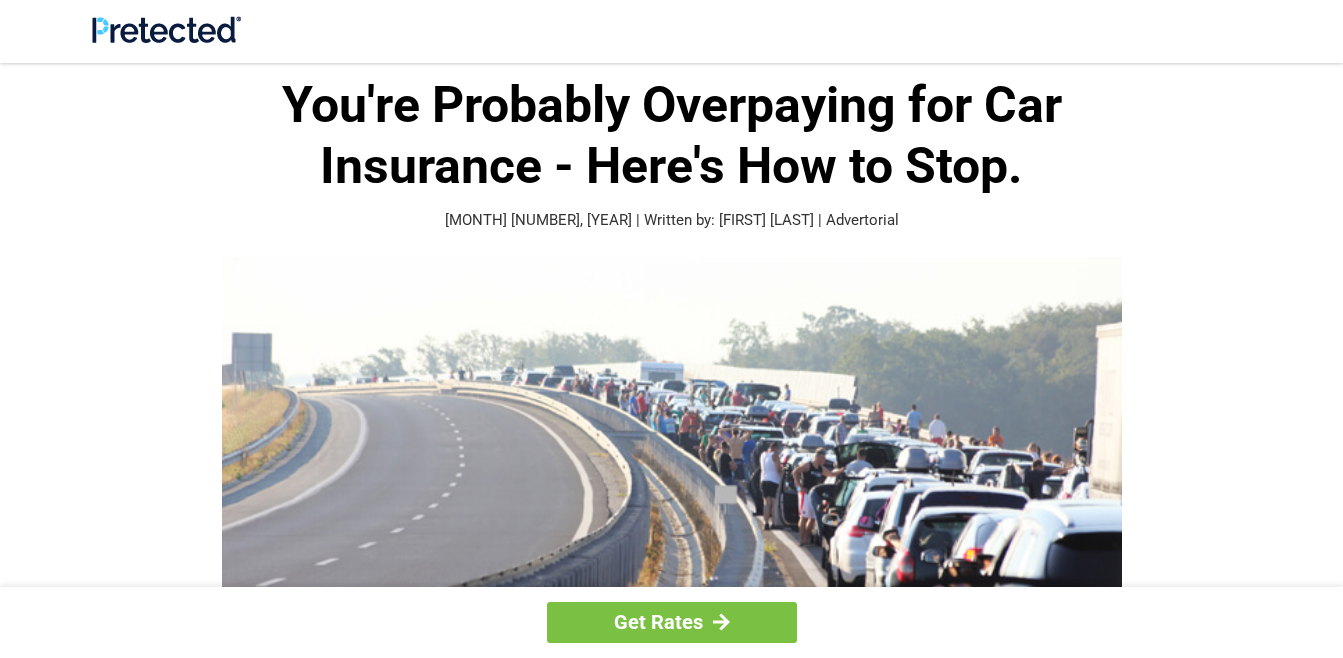 scroll, scrollTop: 600, scrollLeft: 0, axis: vertical 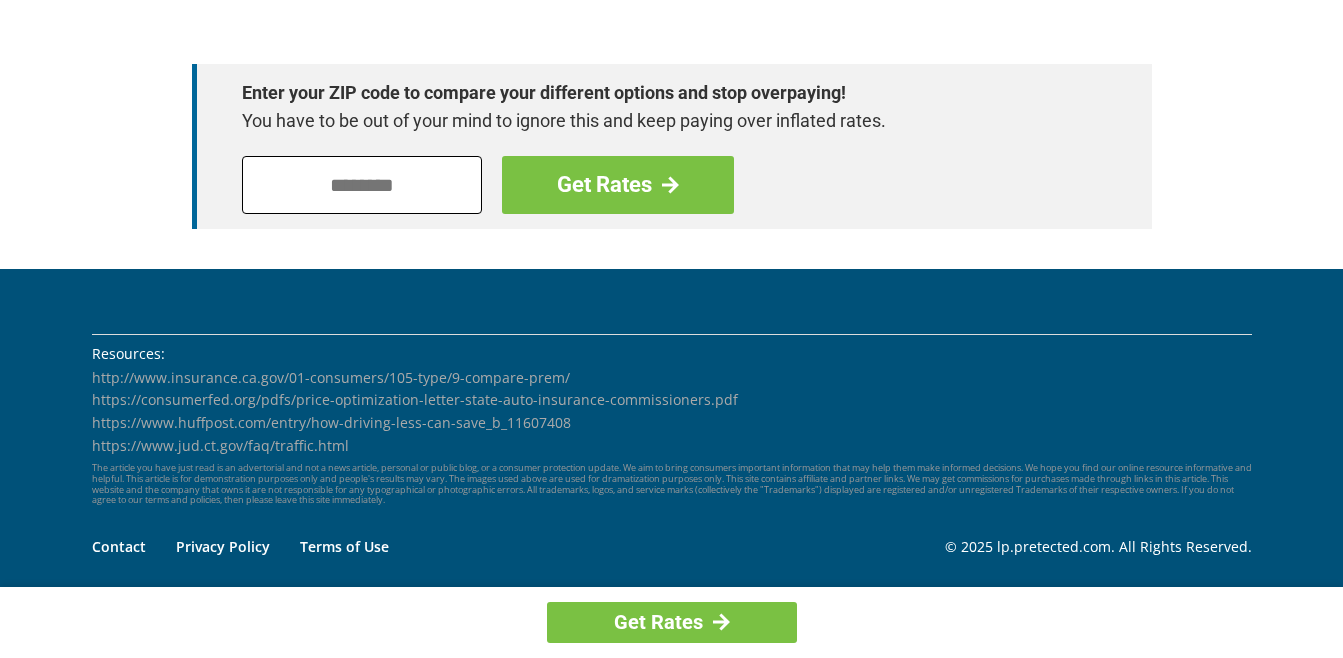 click at bounding box center (362, 185) 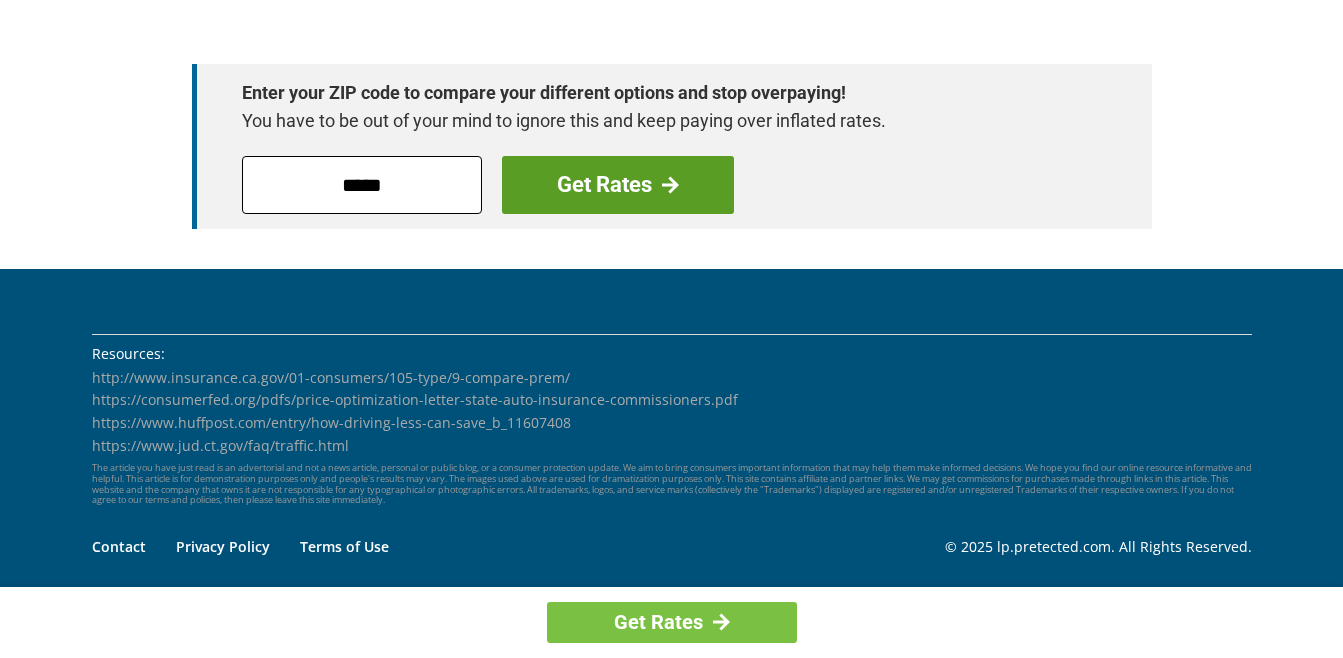 type on "*****" 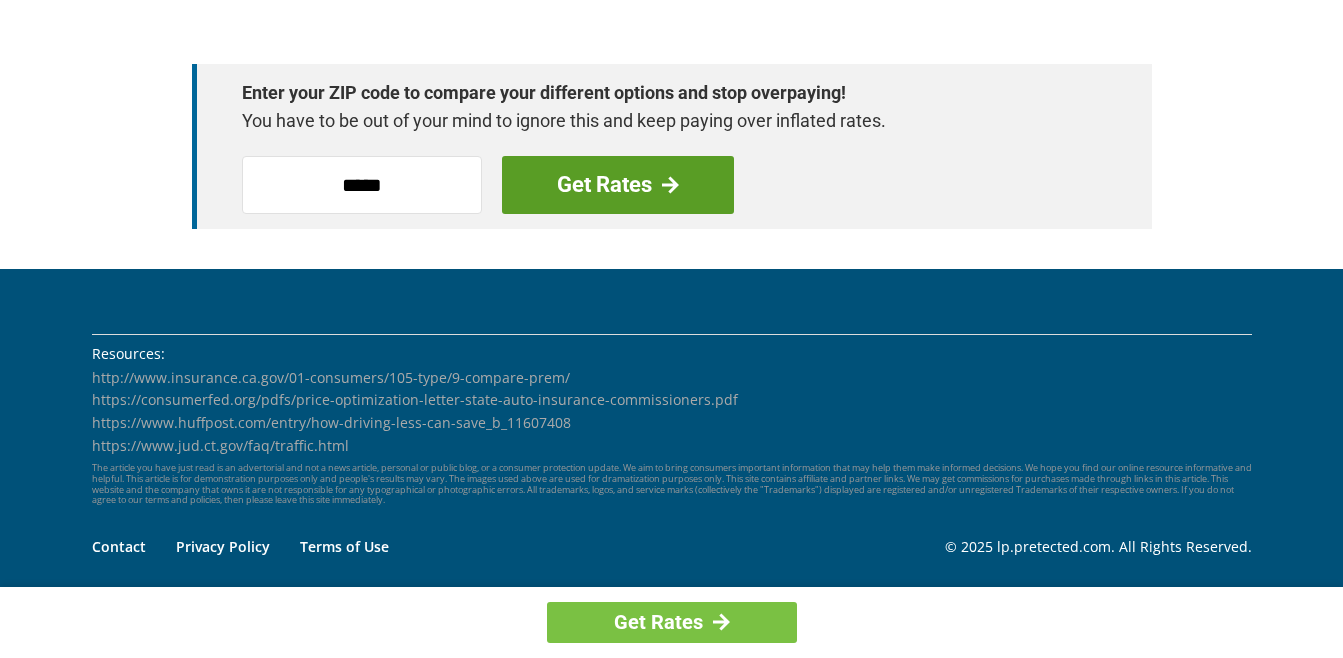 drag, startPoint x: 569, startPoint y: 174, endPoint x: 564, endPoint y: 183, distance: 10.29563 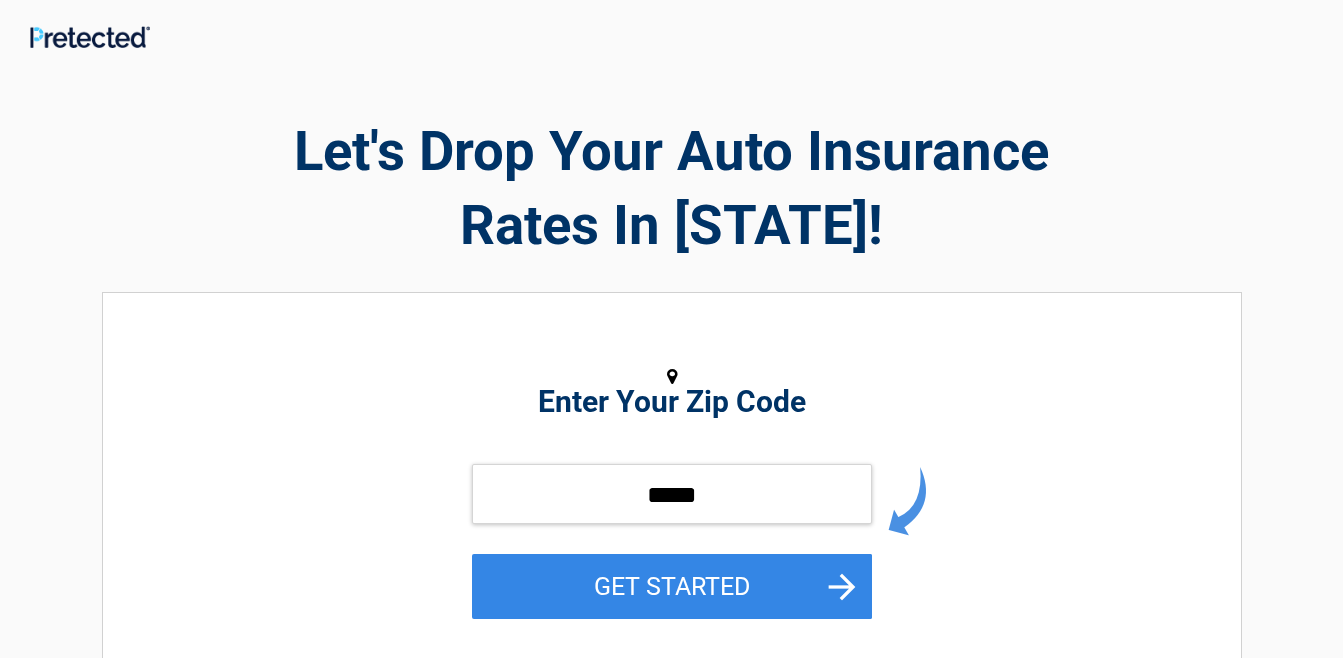 scroll, scrollTop: 0, scrollLeft: 0, axis: both 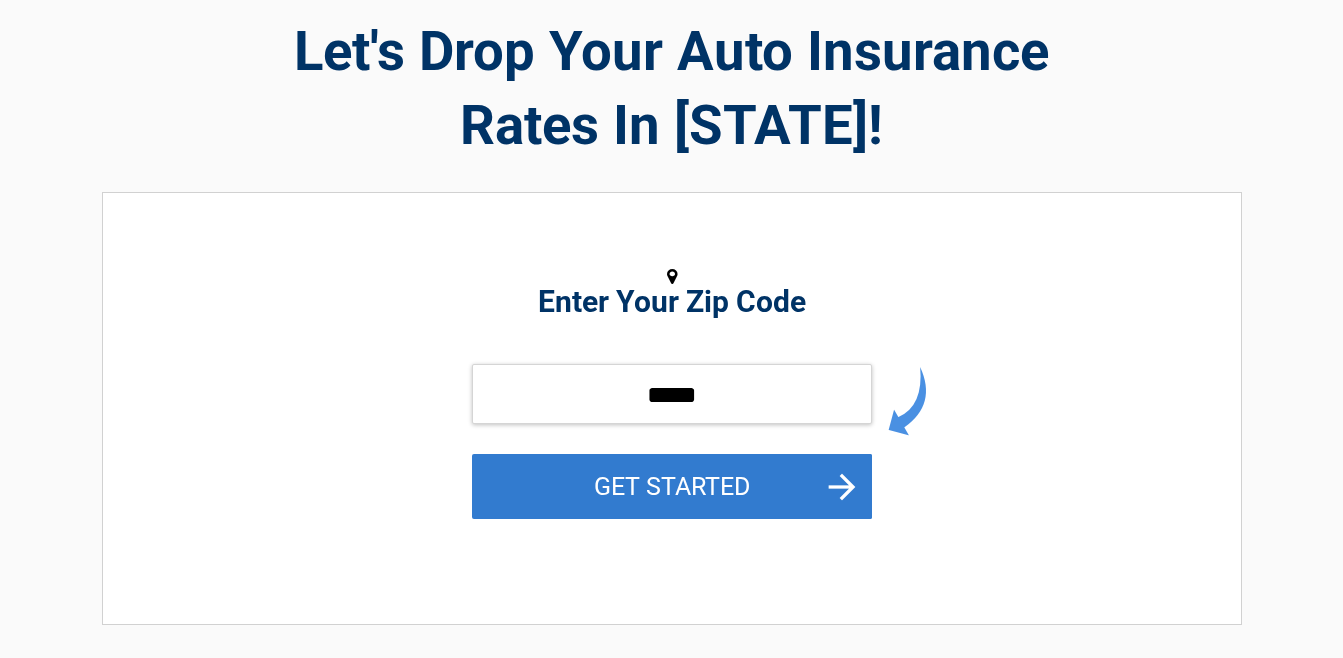 click on "GET STARTED" at bounding box center (672, 486) 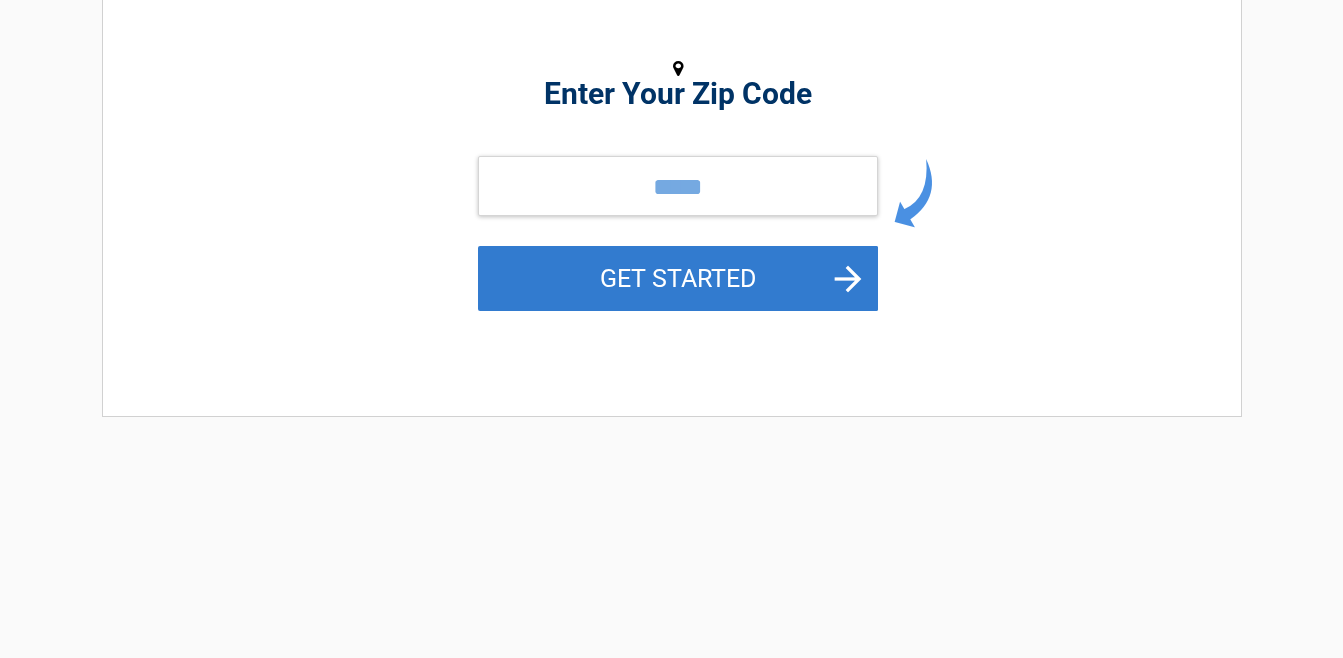 scroll, scrollTop: 0, scrollLeft: 0, axis: both 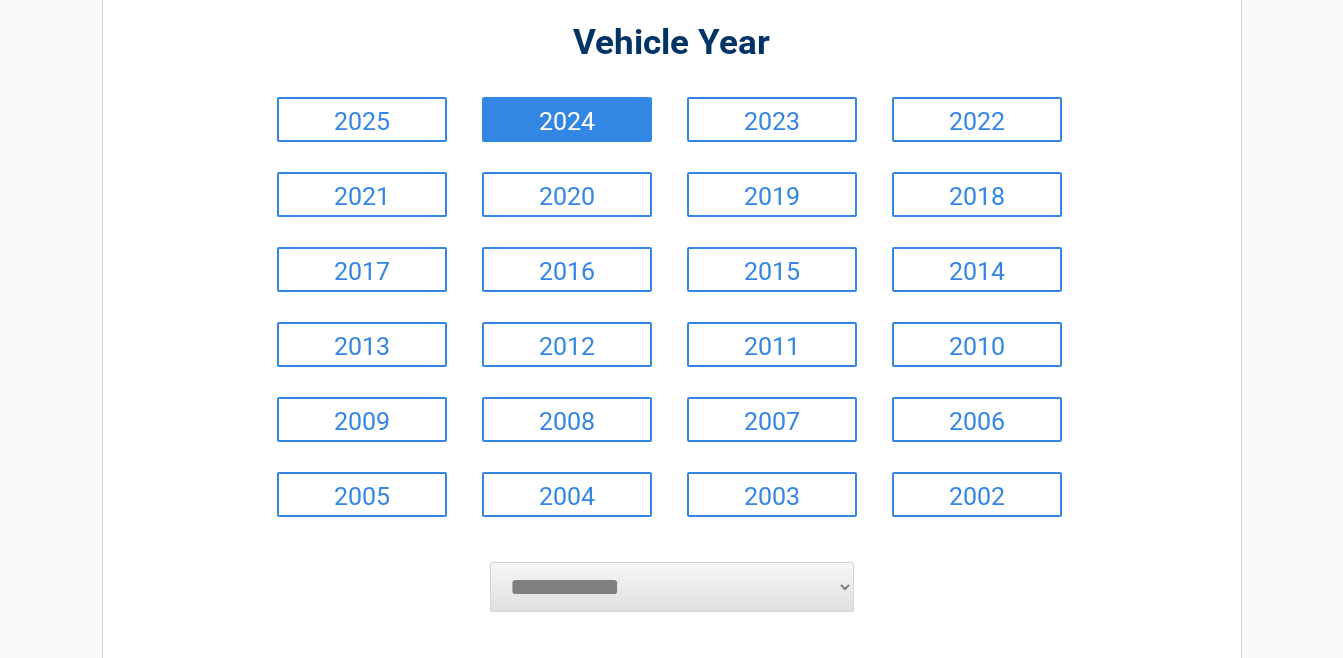 click on "2024" at bounding box center (567, 119) 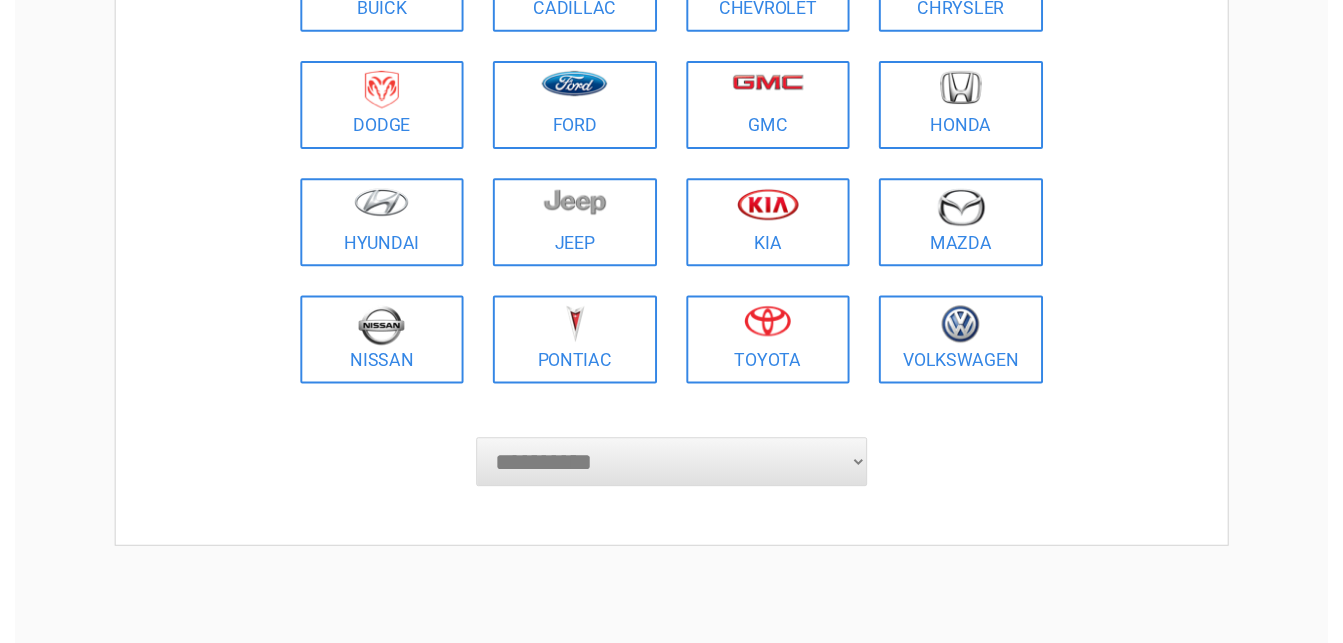 scroll, scrollTop: 400, scrollLeft: 0, axis: vertical 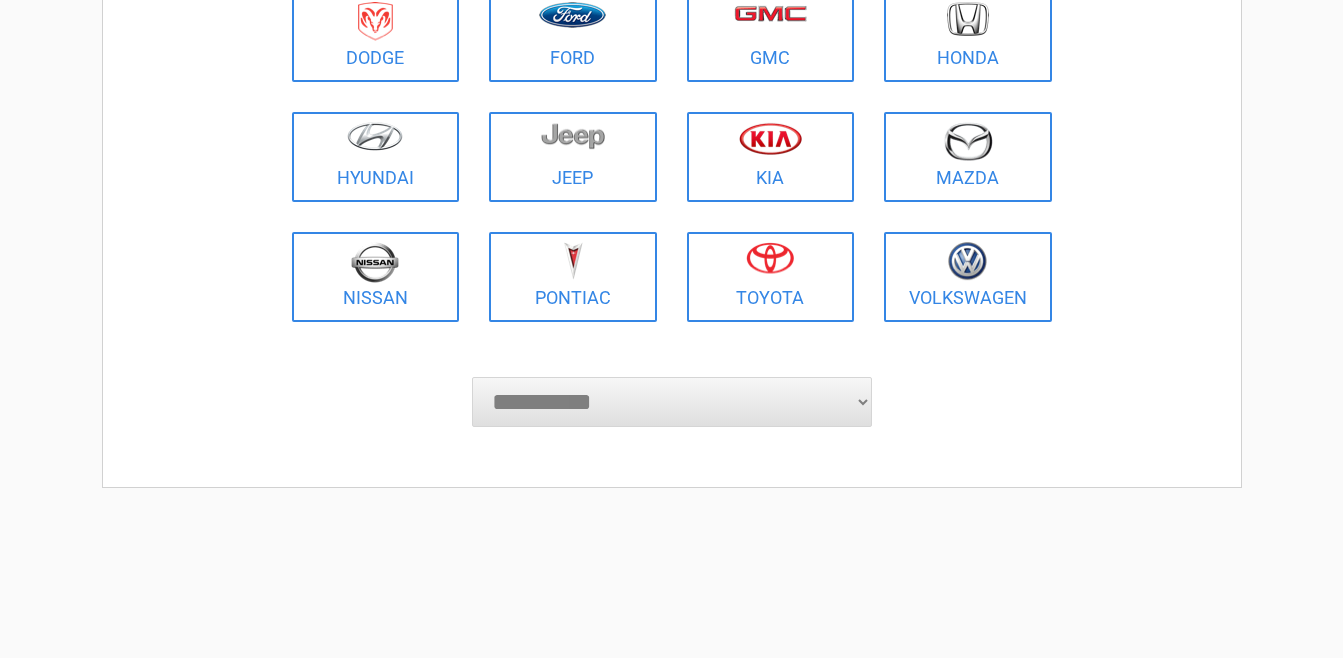click on "**********" at bounding box center [672, 402] 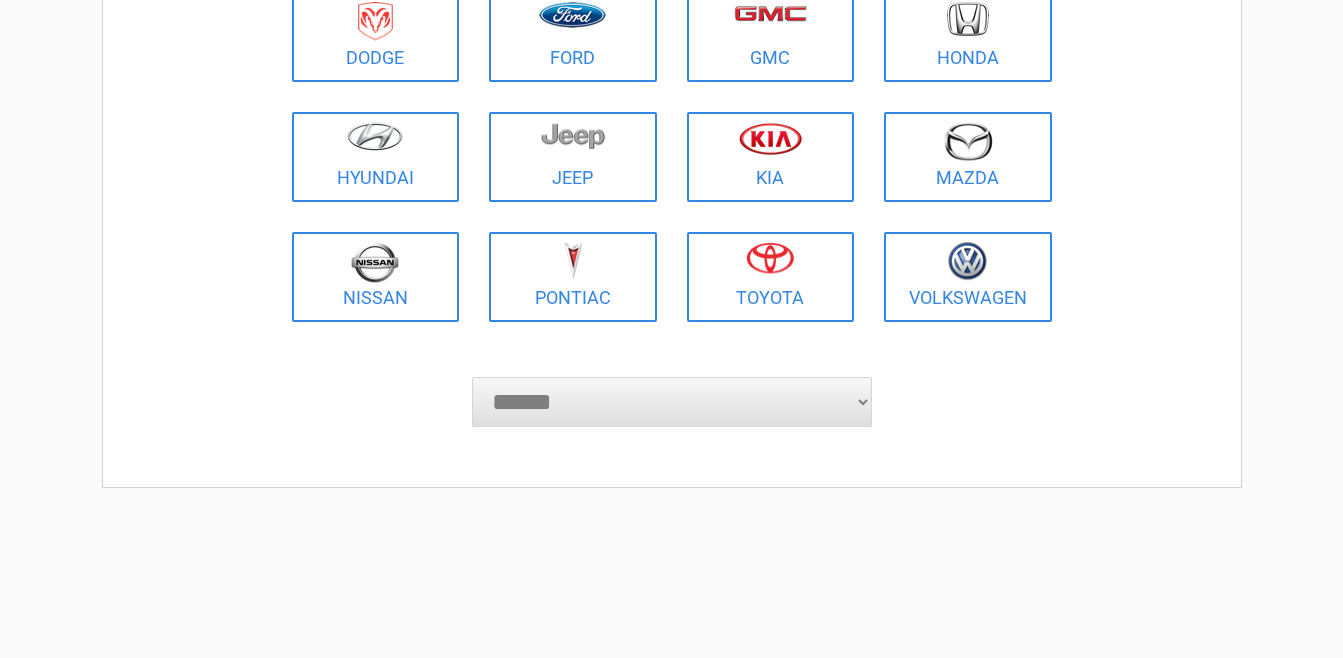 click on "**********" at bounding box center (672, 402) 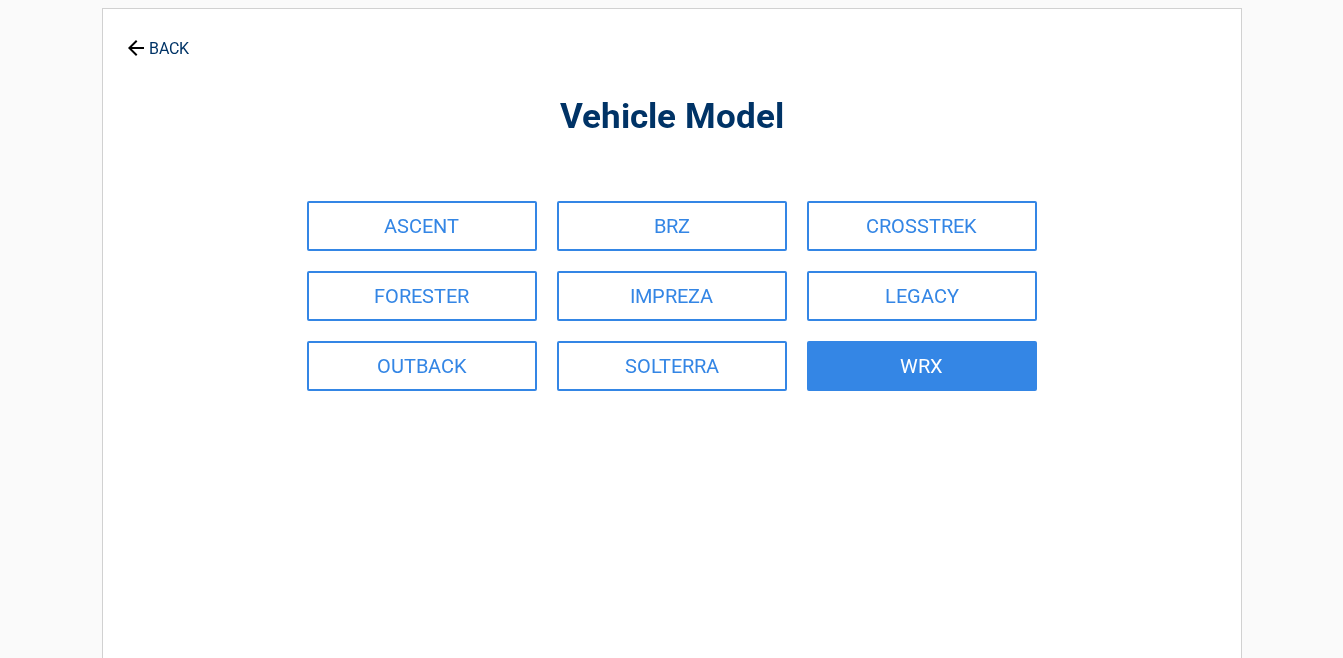 scroll, scrollTop: 0, scrollLeft: 0, axis: both 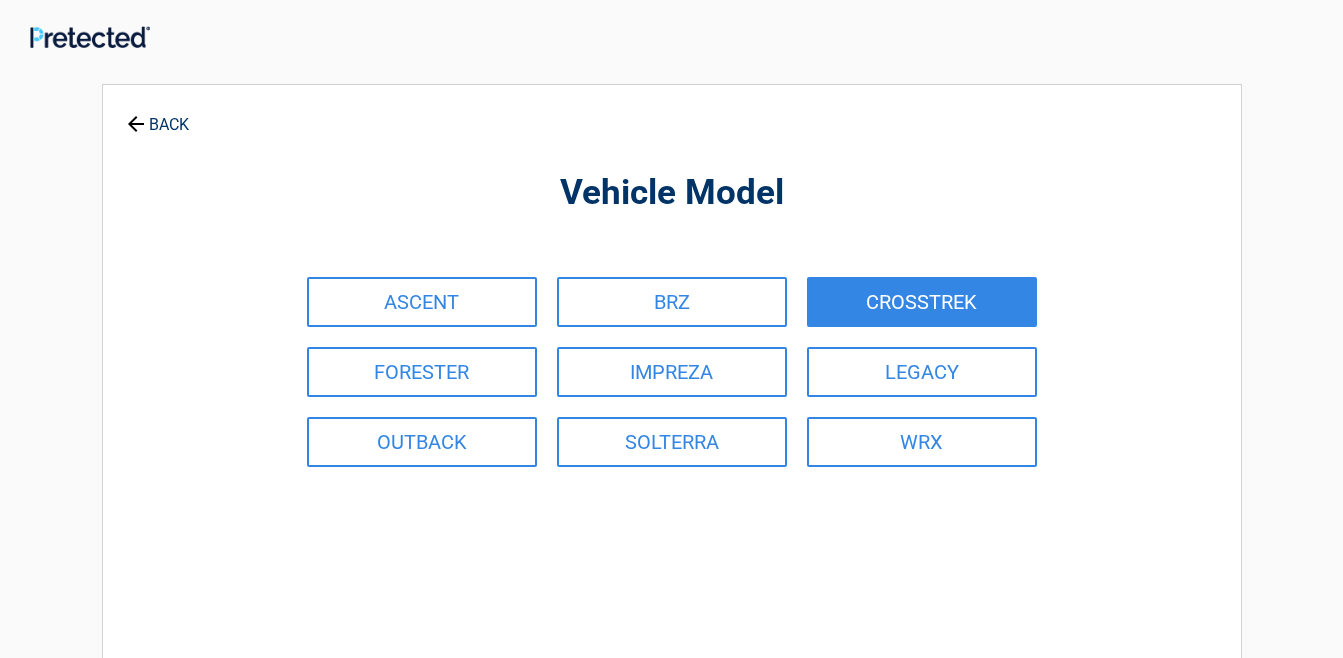 click on "CROSSTREK" at bounding box center [922, 302] 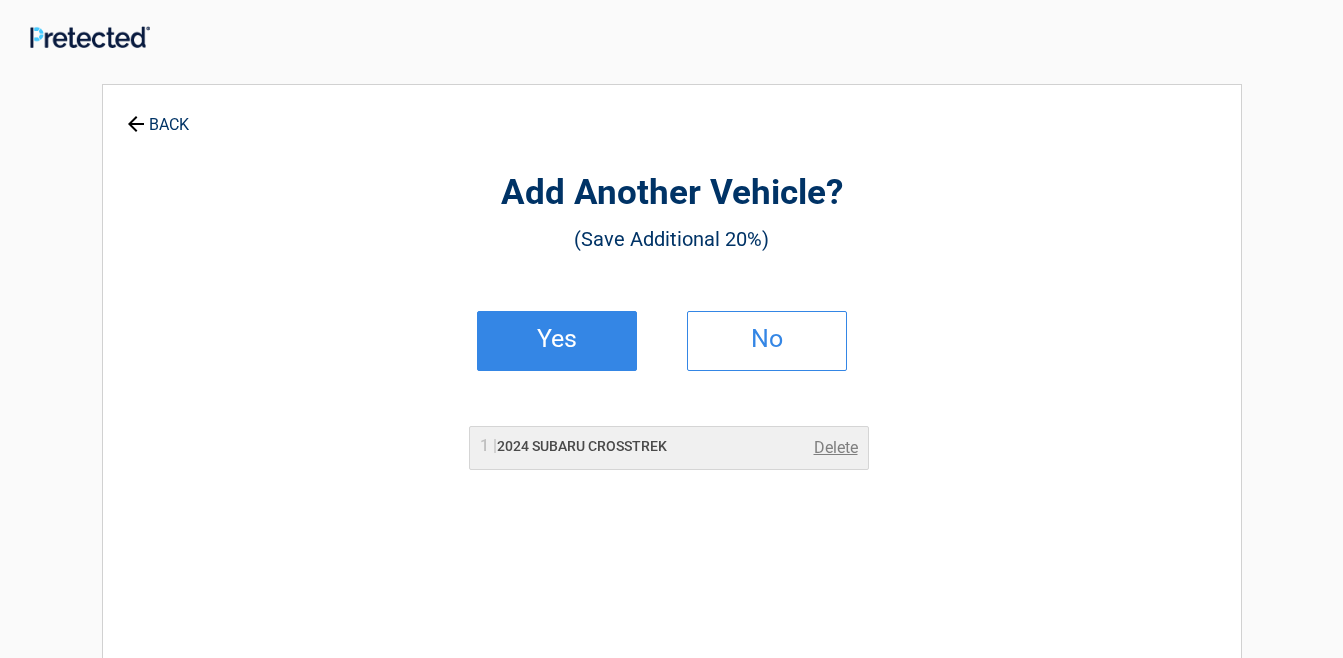 click on "Yes" at bounding box center (557, 339) 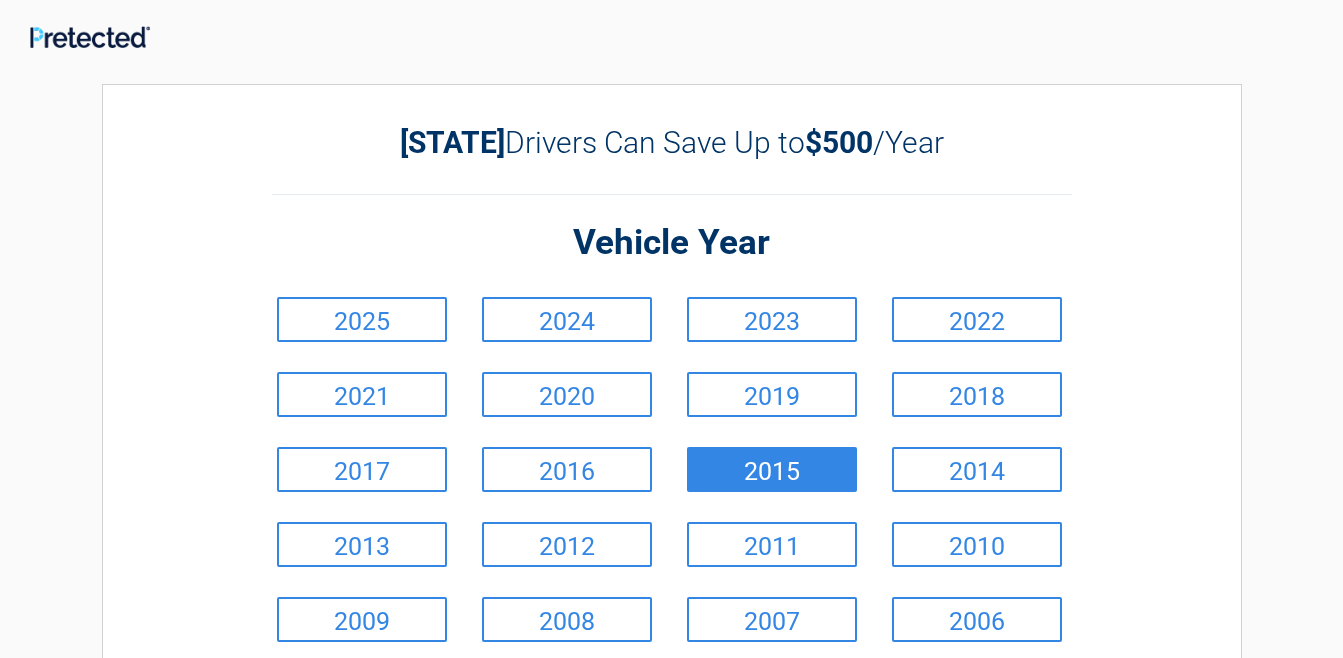 click on "2015" at bounding box center [772, 469] 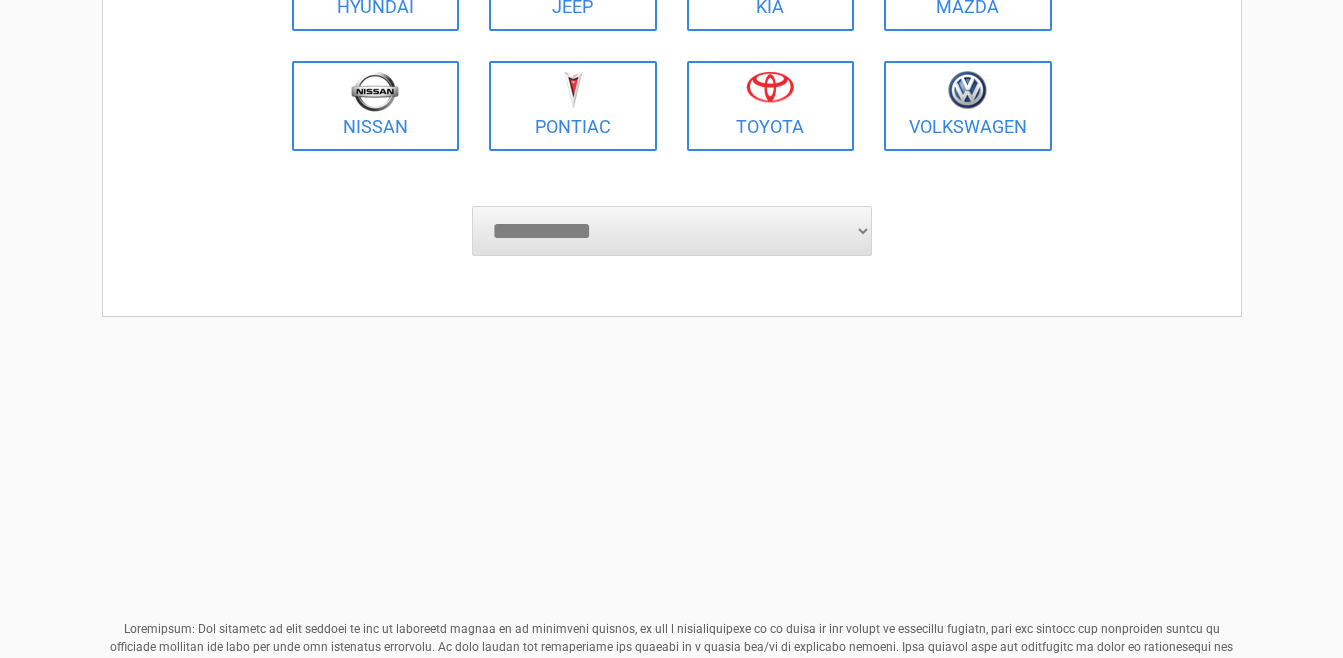 scroll, scrollTop: 700, scrollLeft: 0, axis: vertical 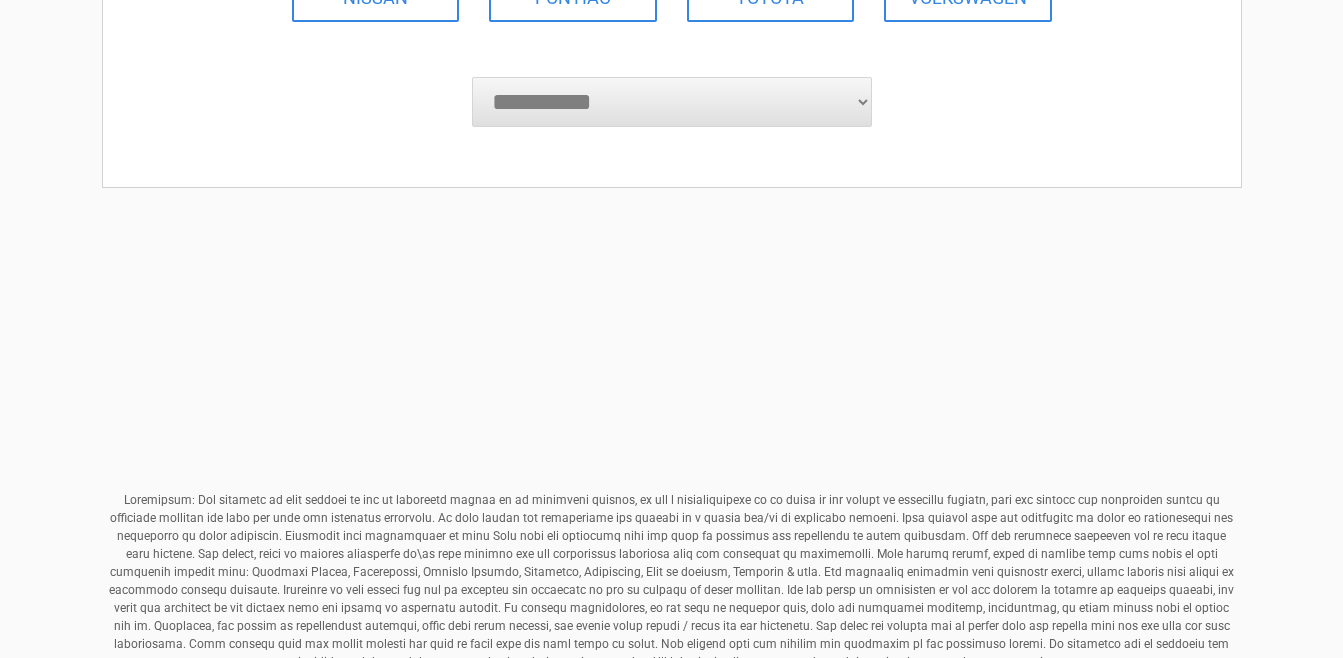 click on "**********" at bounding box center (672, 102) 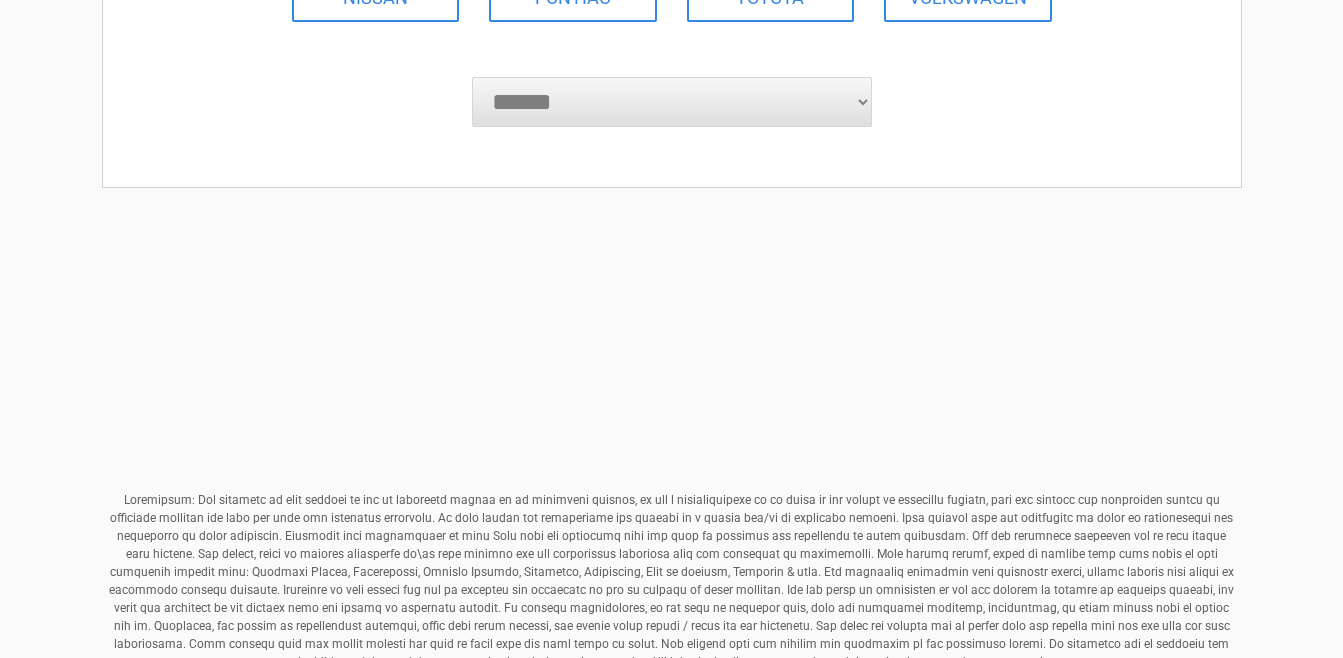 click on "**********" at bounding box center [672, 102] 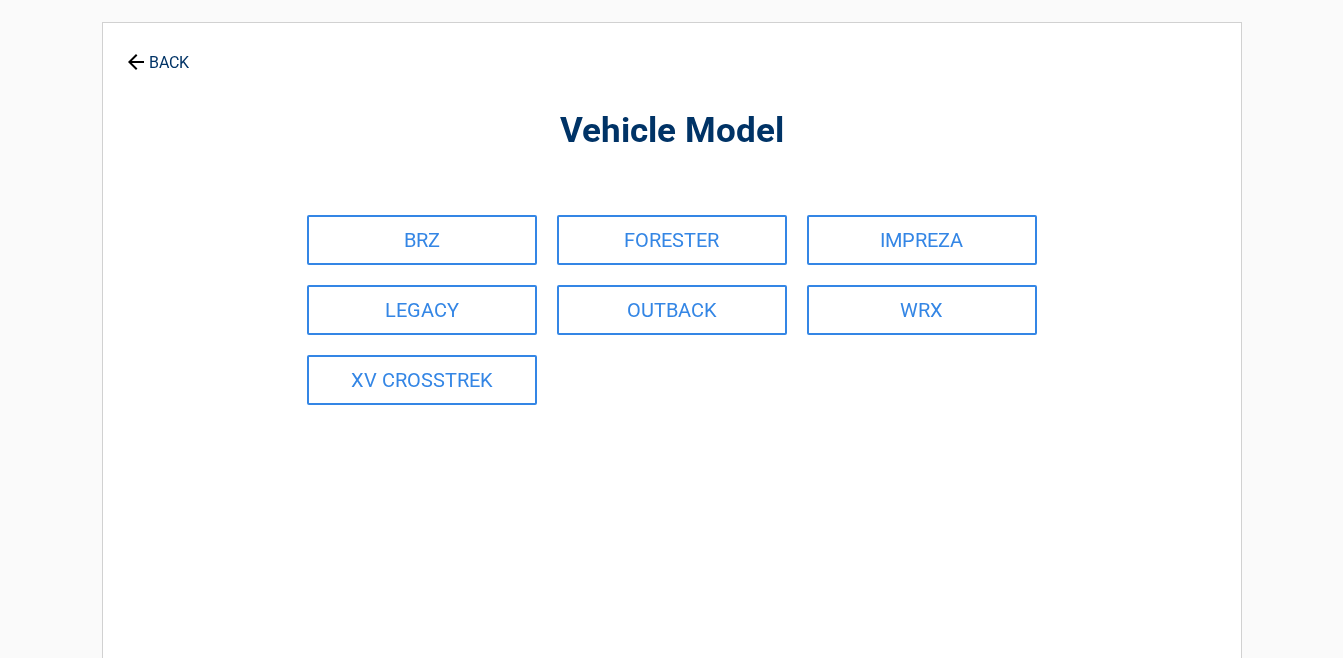 scroll, scrollTop: 0, scrollLeft: 0, axis: both 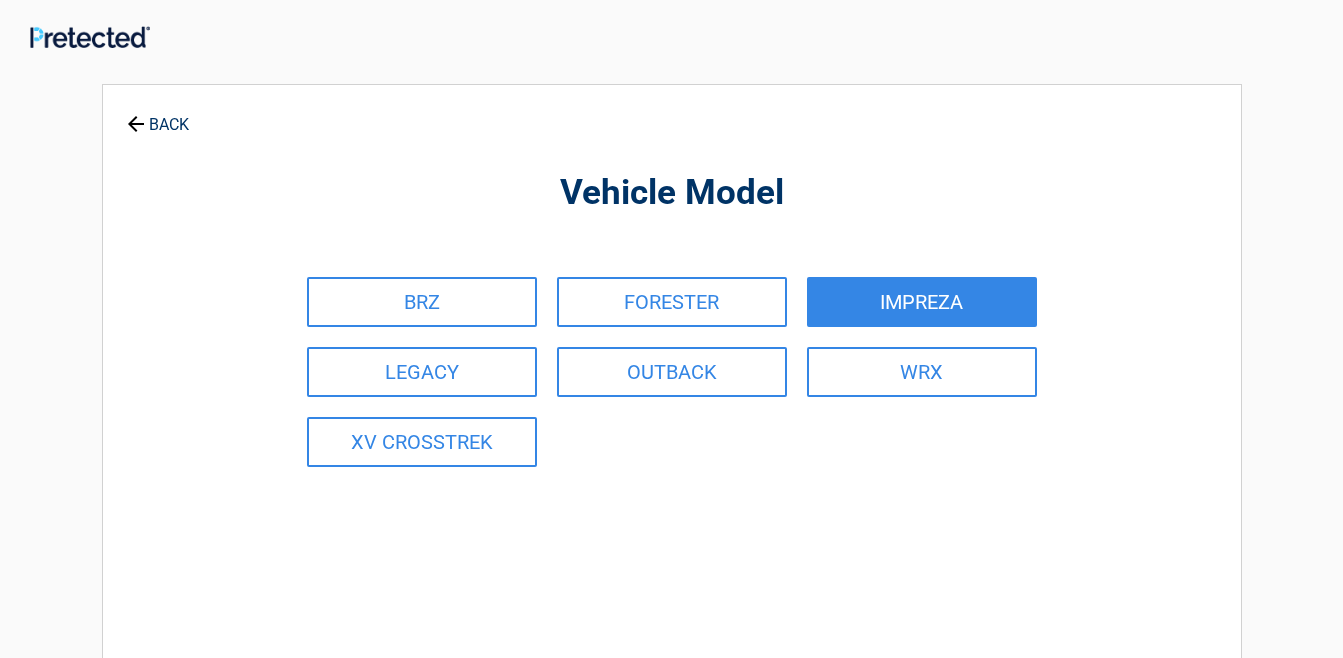 click on "IMPREZA" at bounding box center [922, 302] 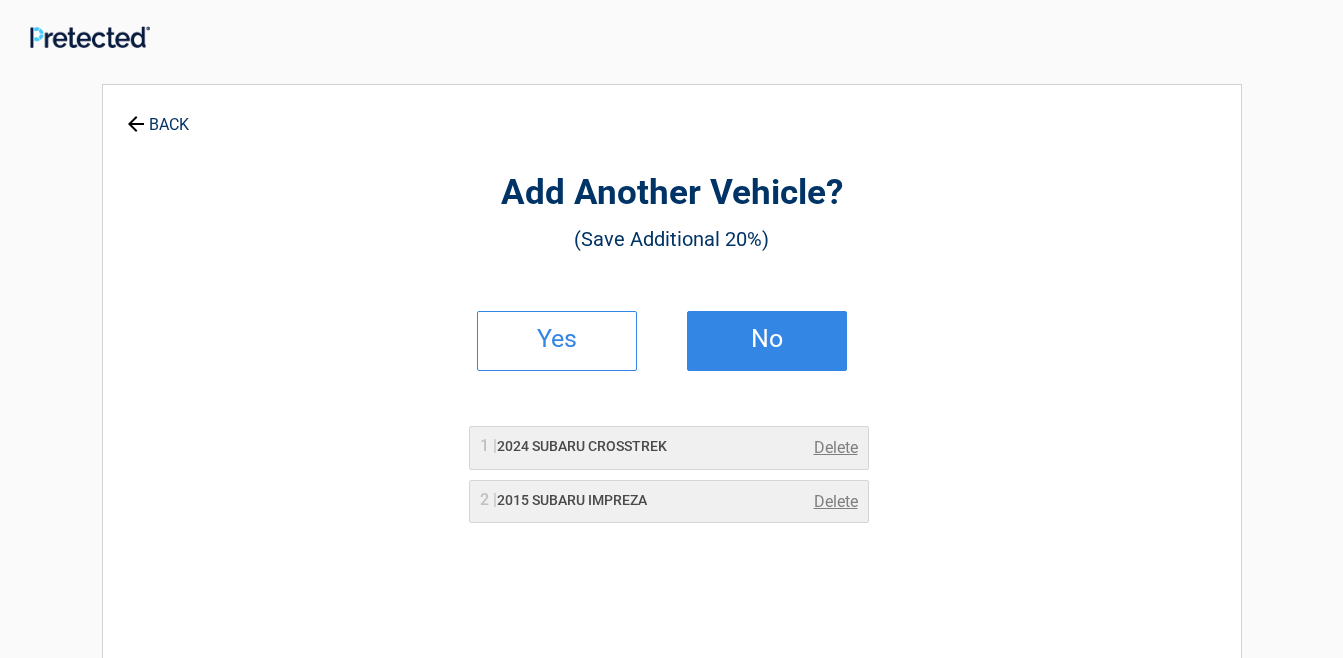click on "No" at bounding box center (767, 339) 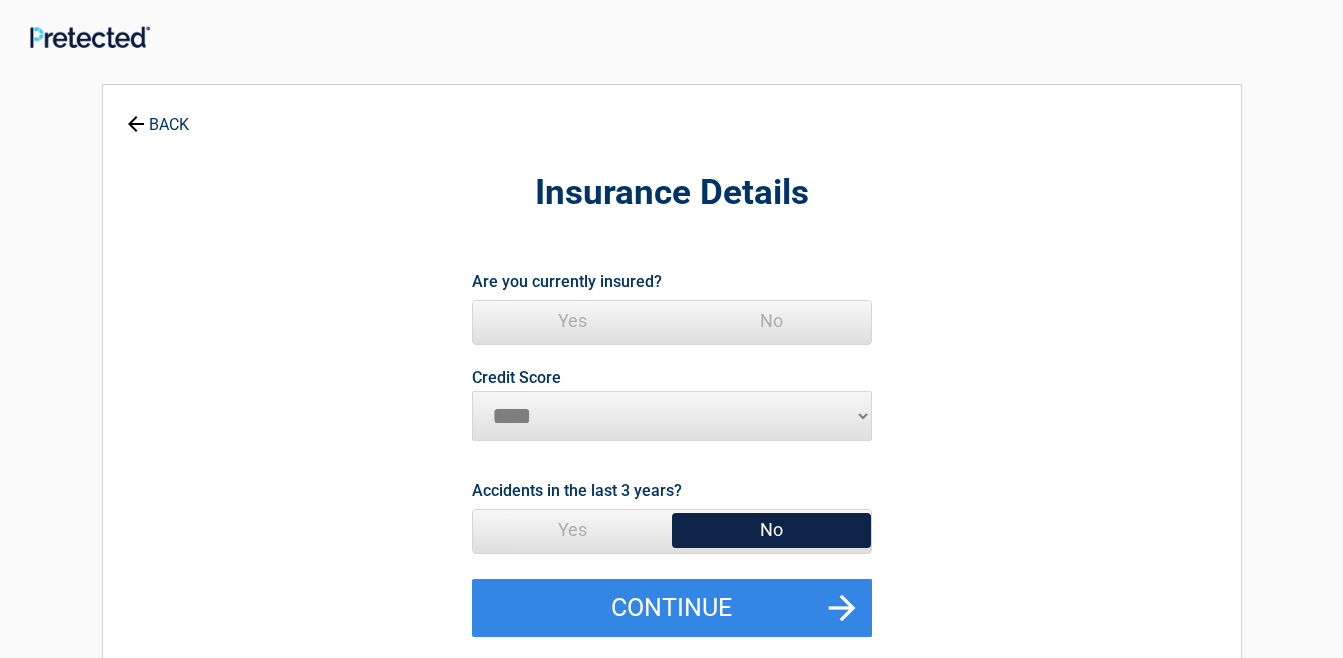 click on "Yes" at bounding box center [572, 321] 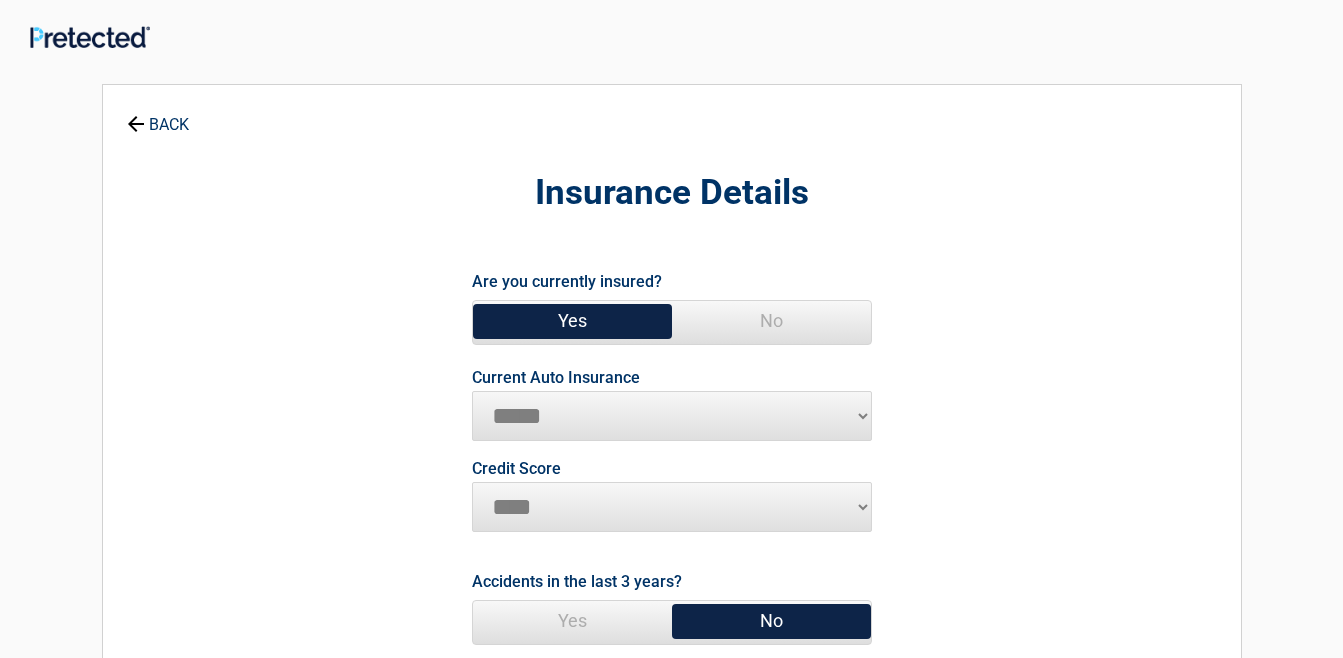 click on "**********" at bounding box center (672, 416) 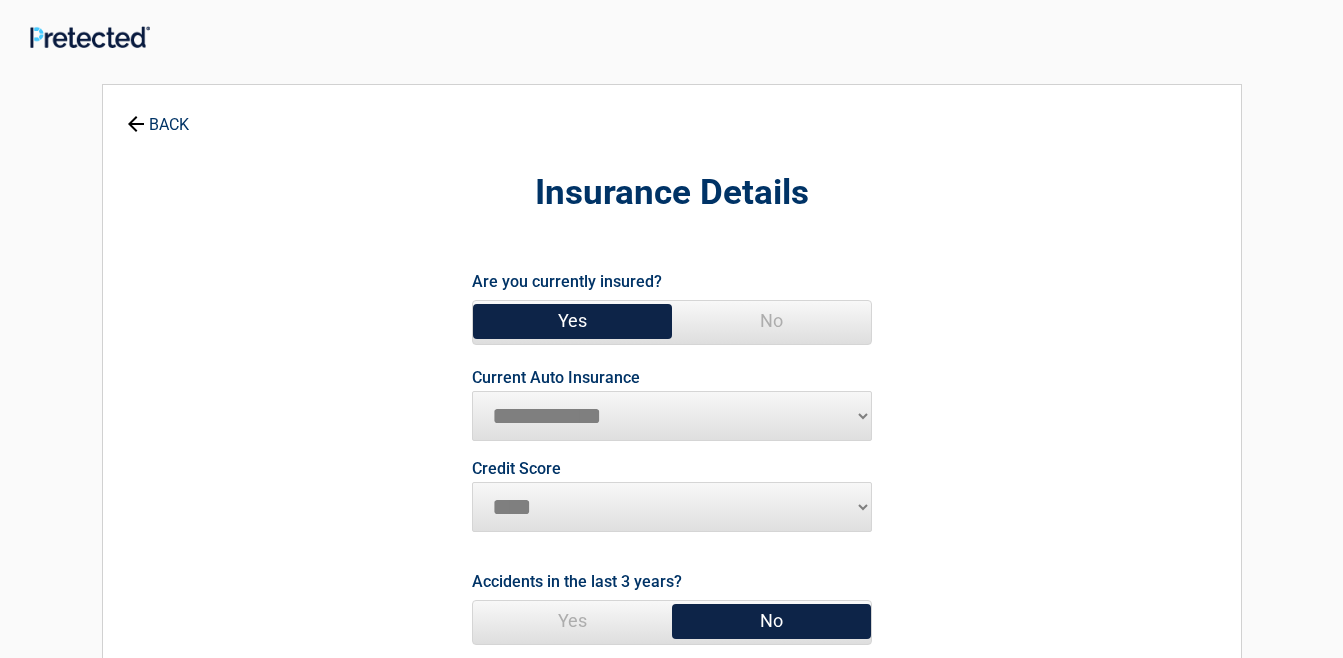 click on "**********" at bounding box center [672, 416] 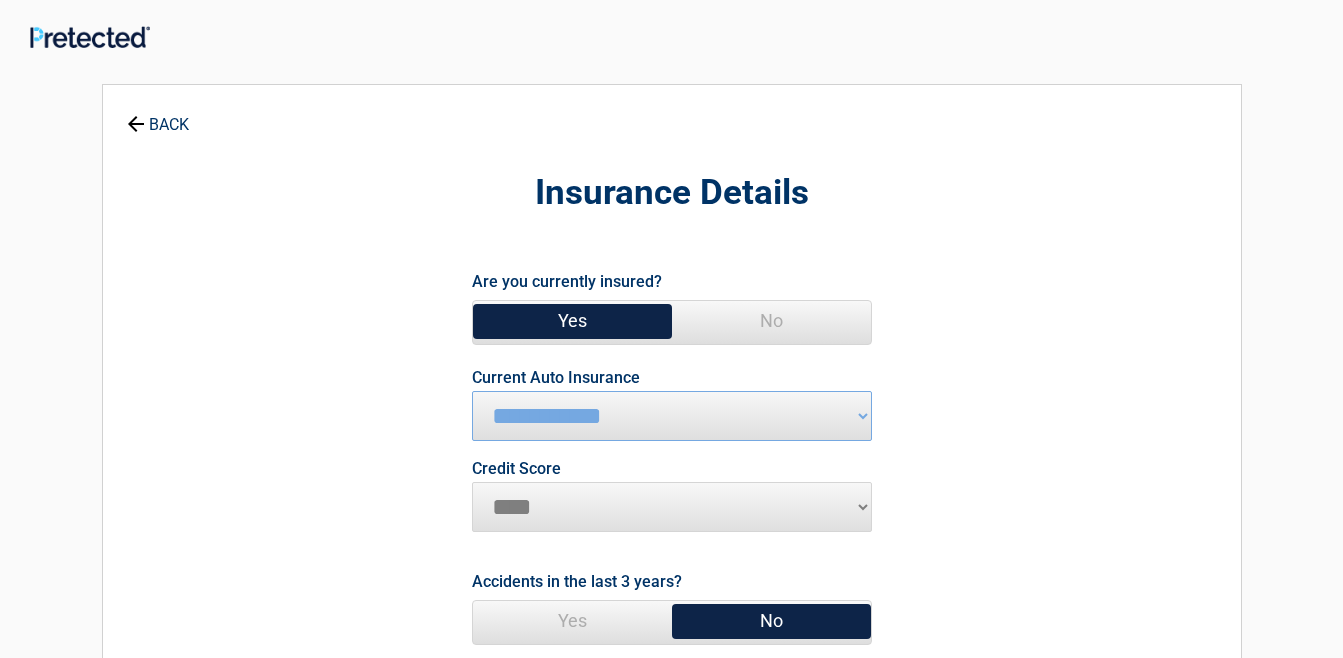 click on "*********
****
*******
****" at bounding box center [672, 507] 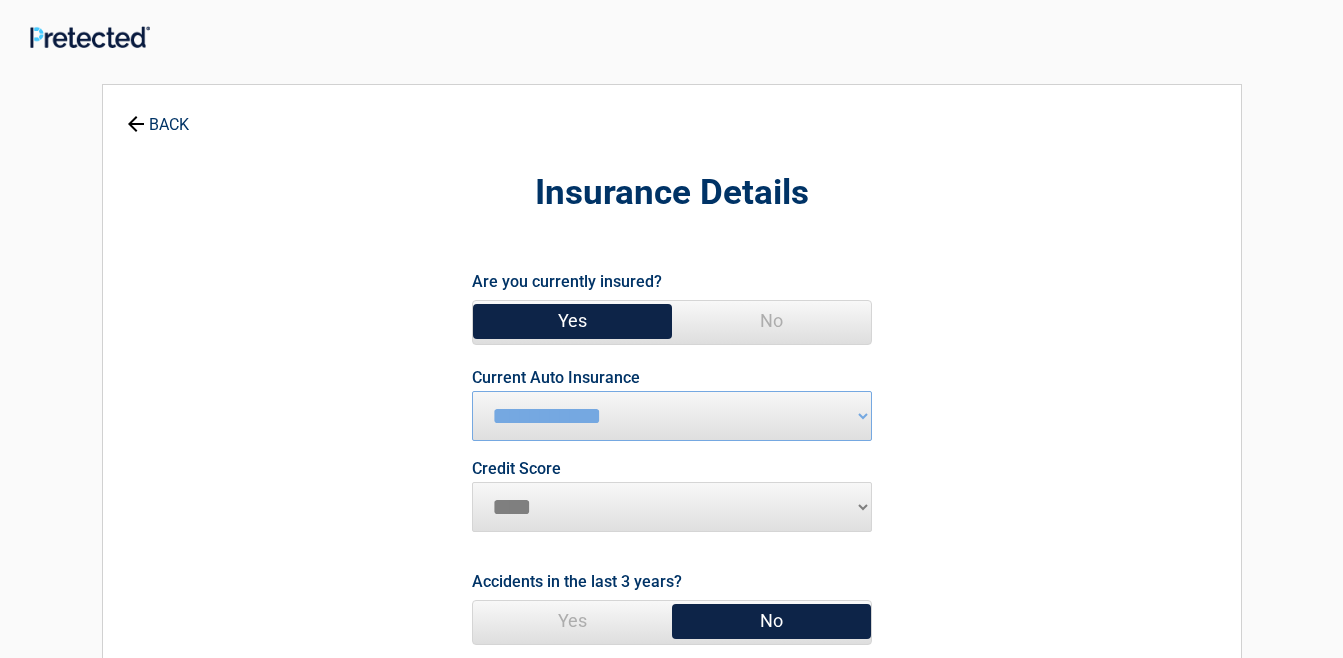 click on "*********
****
*******
****" at bounding box center (672, 507) 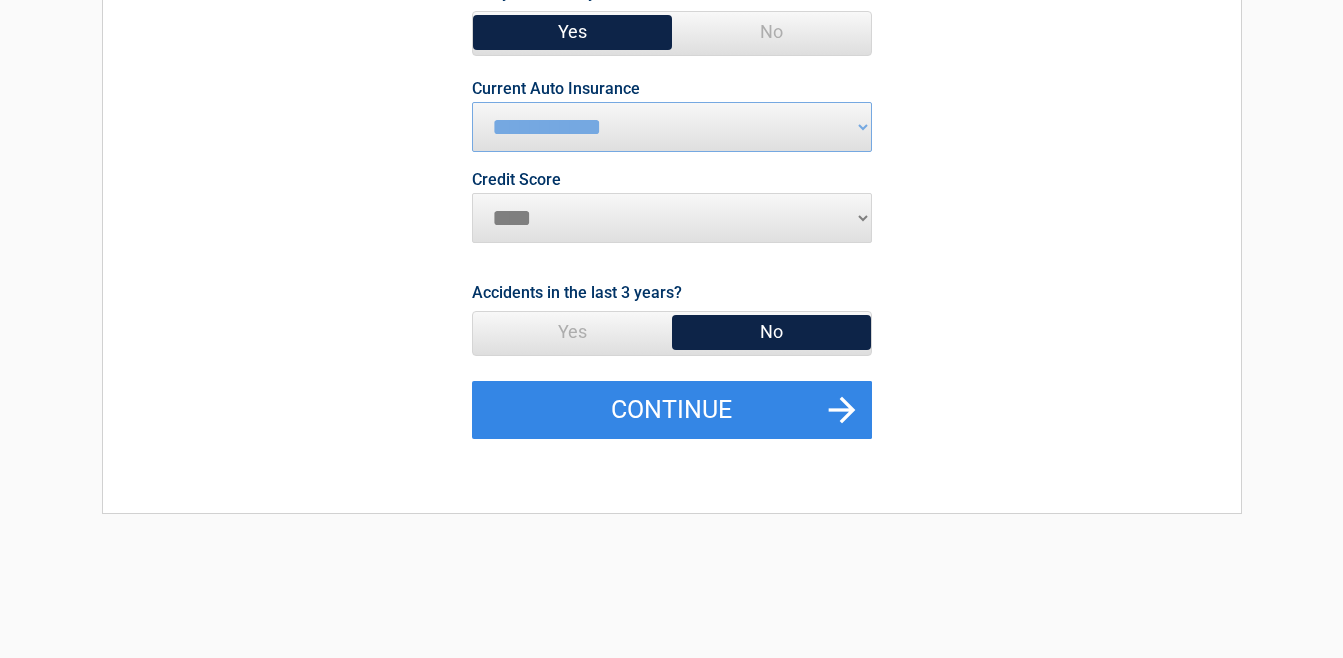 scroll, scrollTop: 300, scrollLeft: 0, axis: vertical 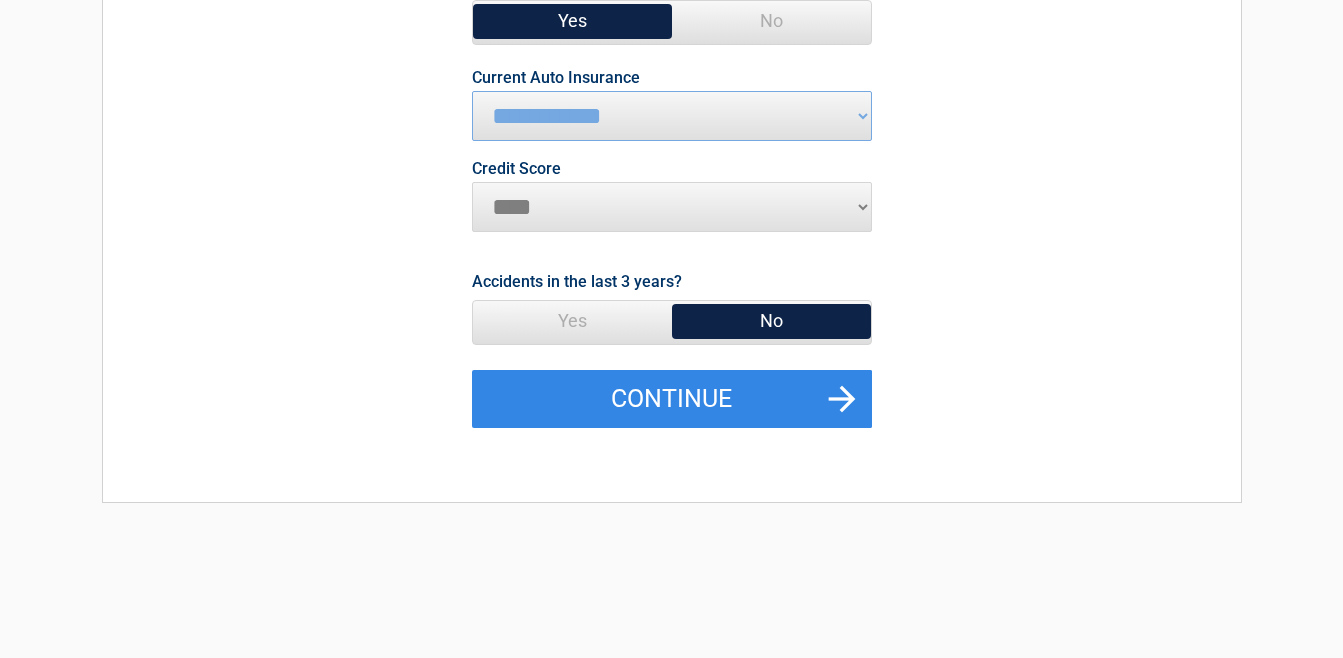click on "No" at bounding box center [771, 321] 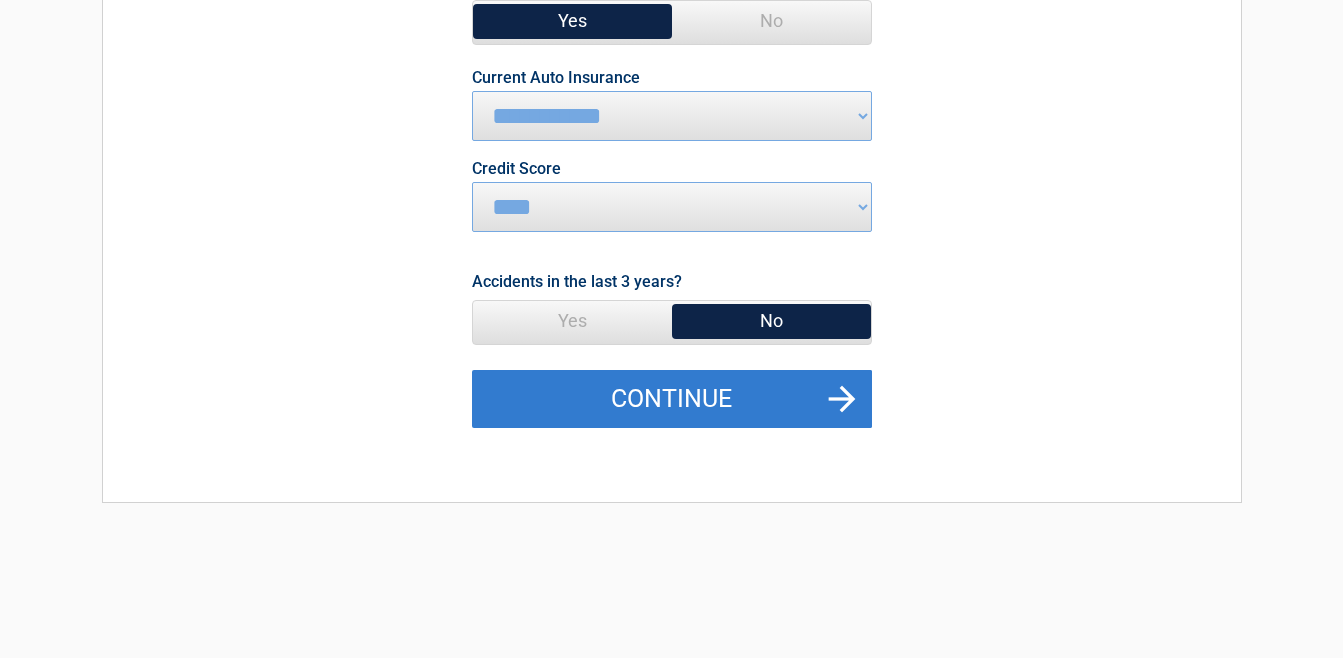 click on "Continue" at bounding box center [672, 399] 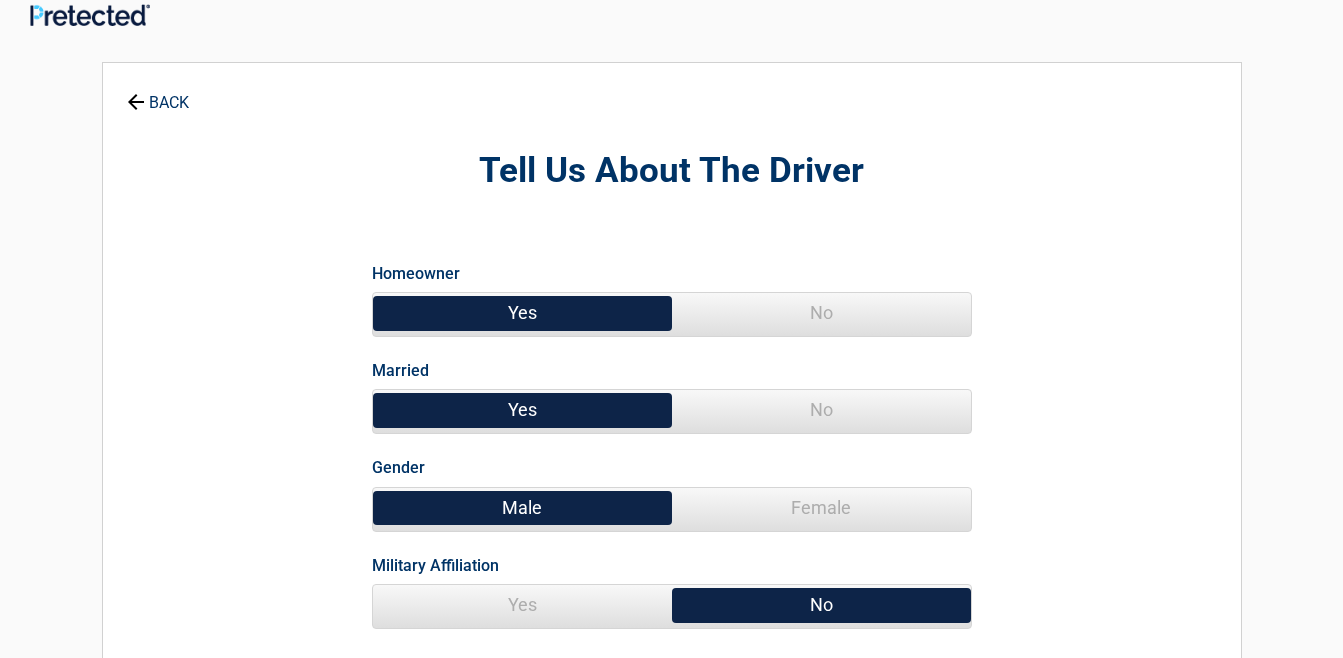 scroll, scrollTop: 0, scrollLeft: 0, axis: both 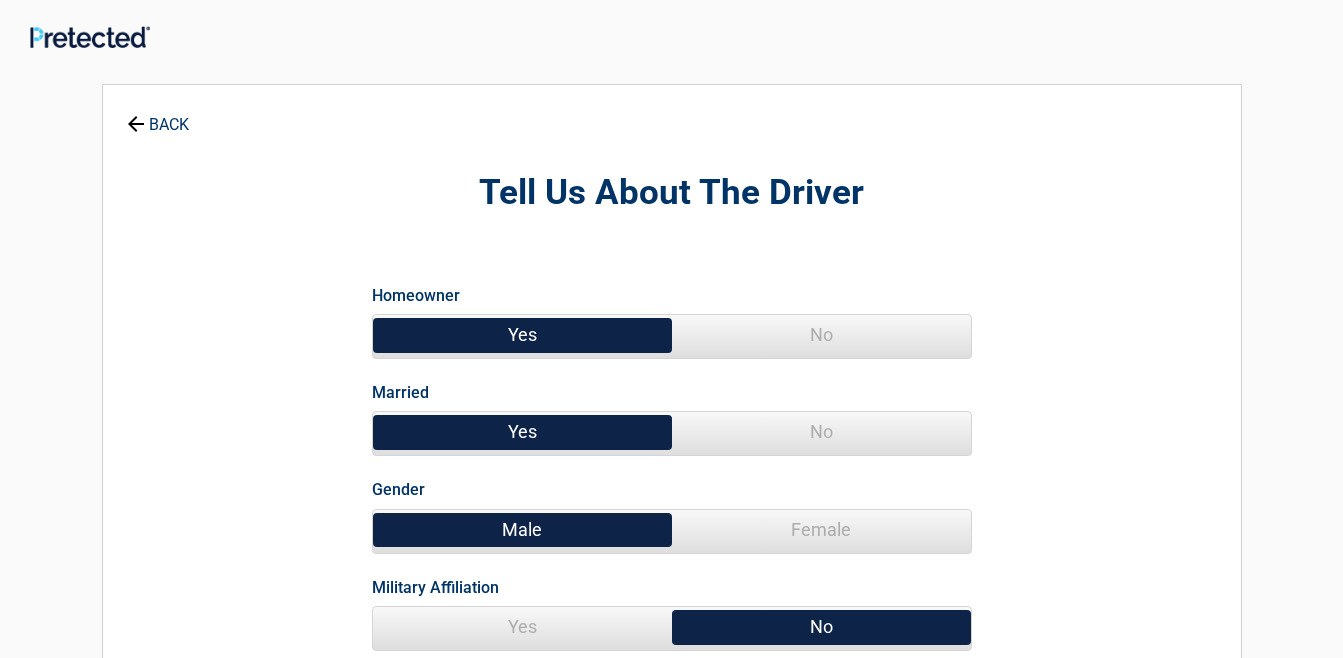 click on "Yes" at bounding box center (522, 335) 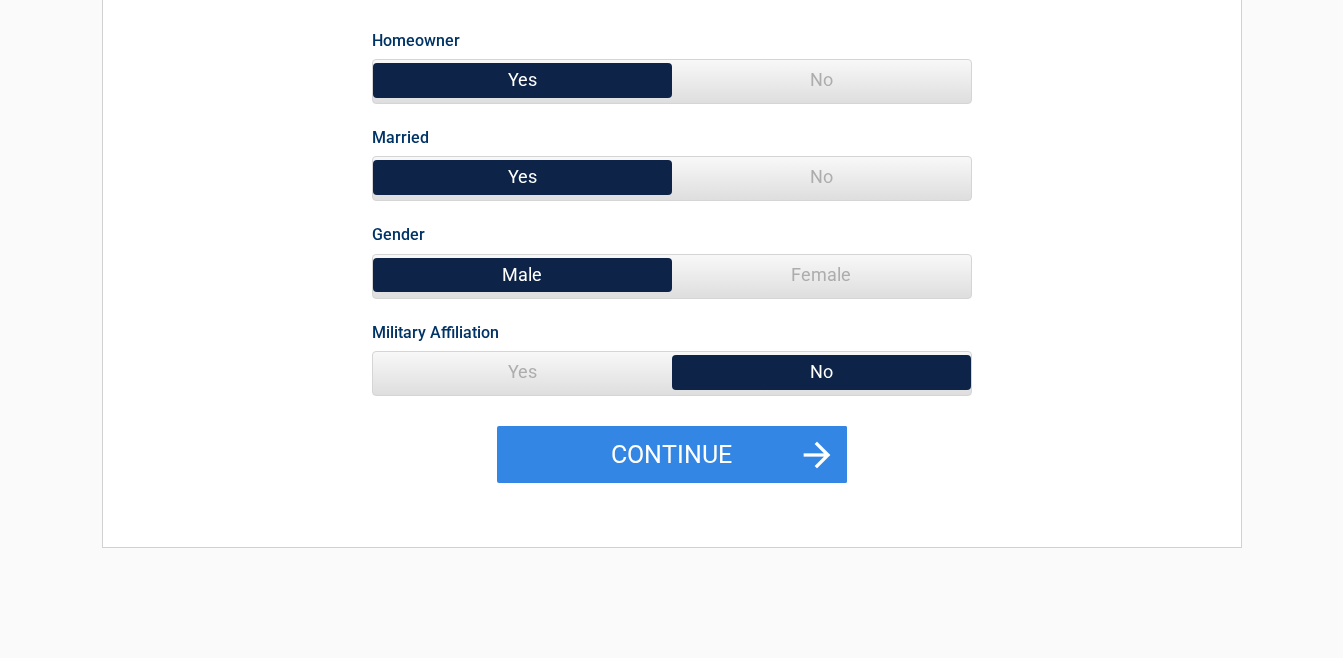 scroll, scrollTop: 300, scrollLeft: 0, axis: vertical 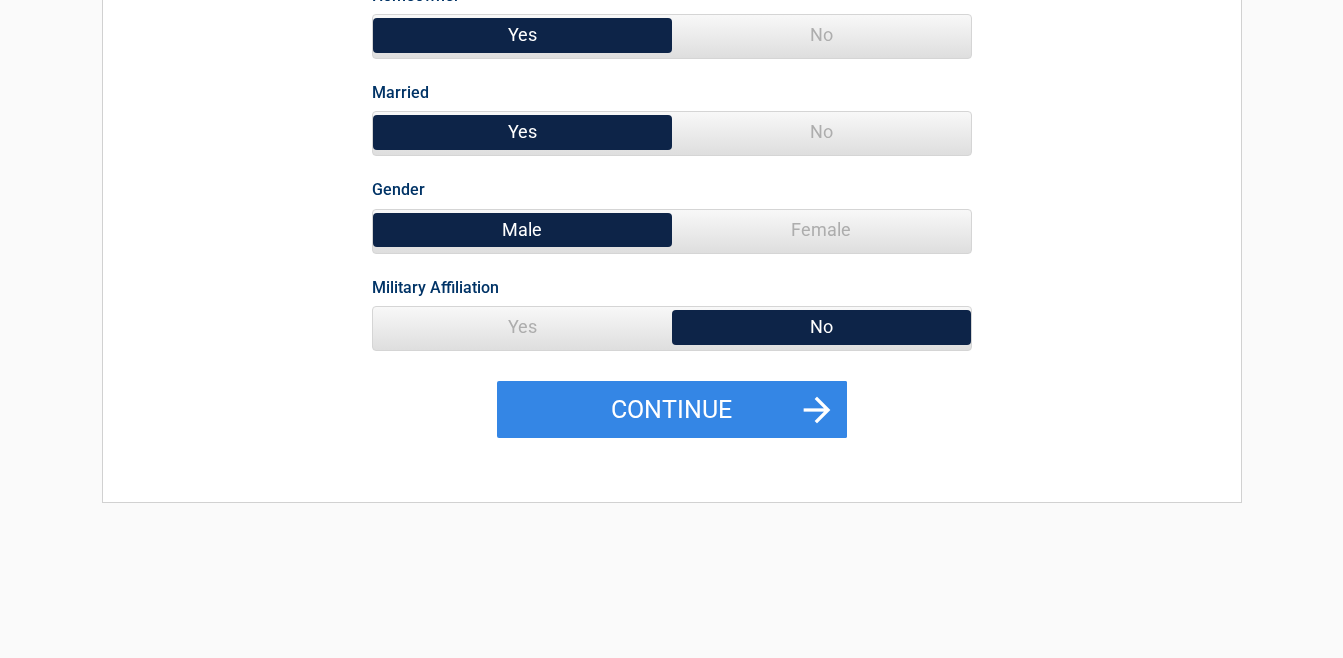 click on "Yes" at bounding box center (522, 327) 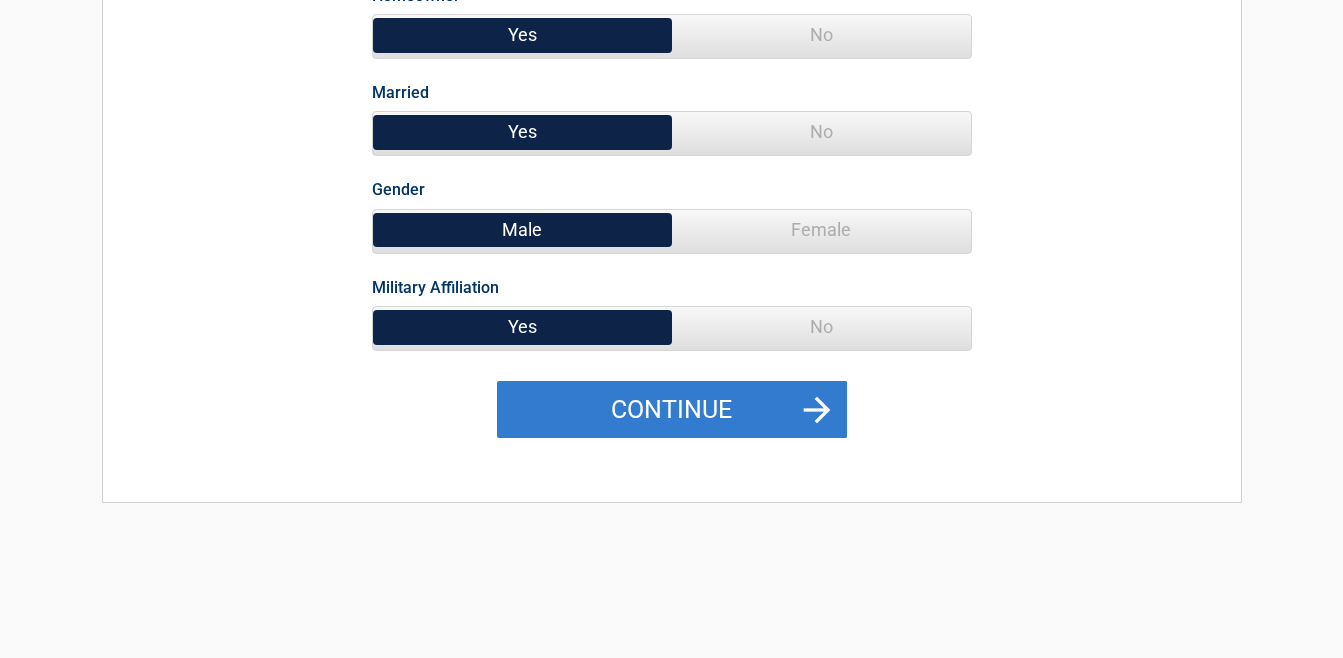 click on "Continue" at bounding box center (672, 410) 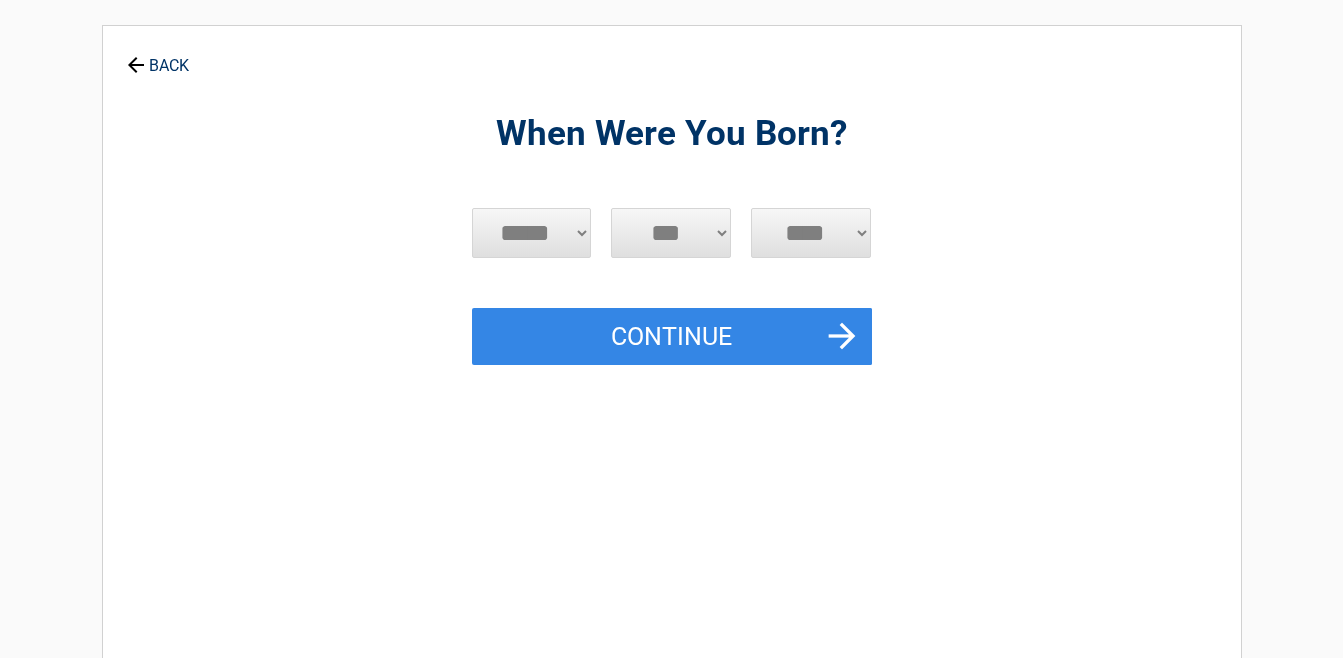 scroll, scrollTop: 0, scrollLeft: 0, axis: both 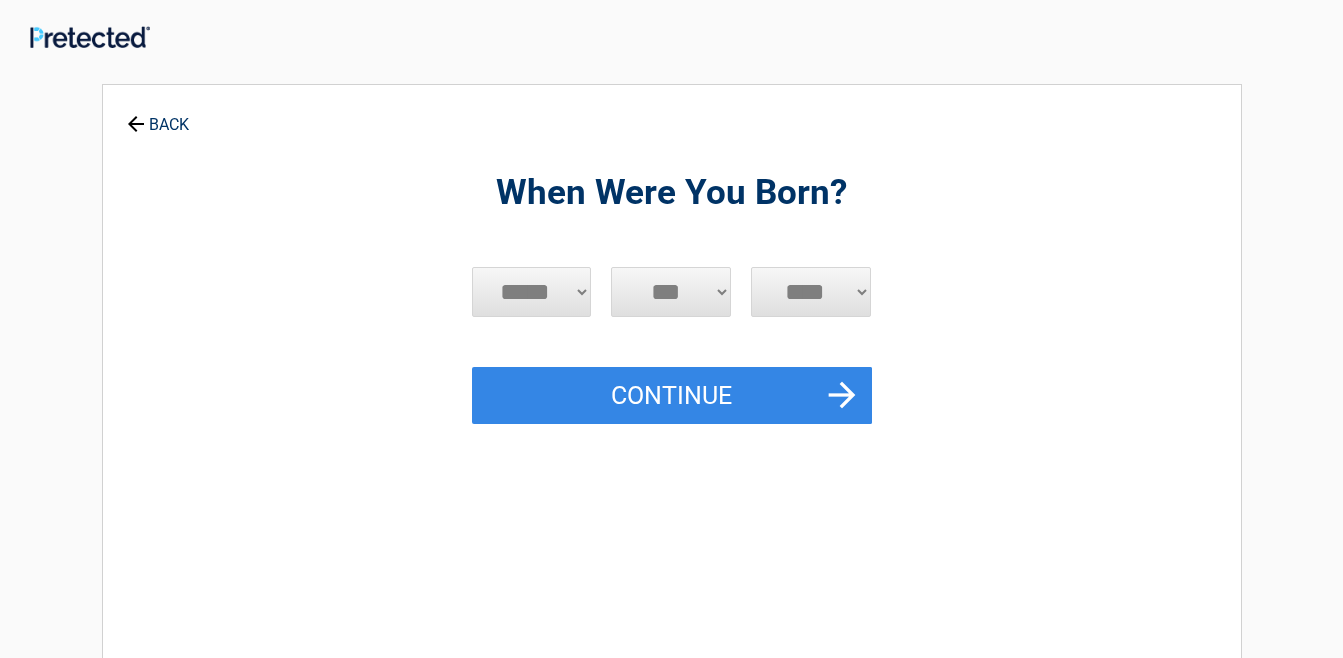 click on "*****
***
***
***
***
***
***
***
***
***
***
***
***" at bounding box center [532, 292] 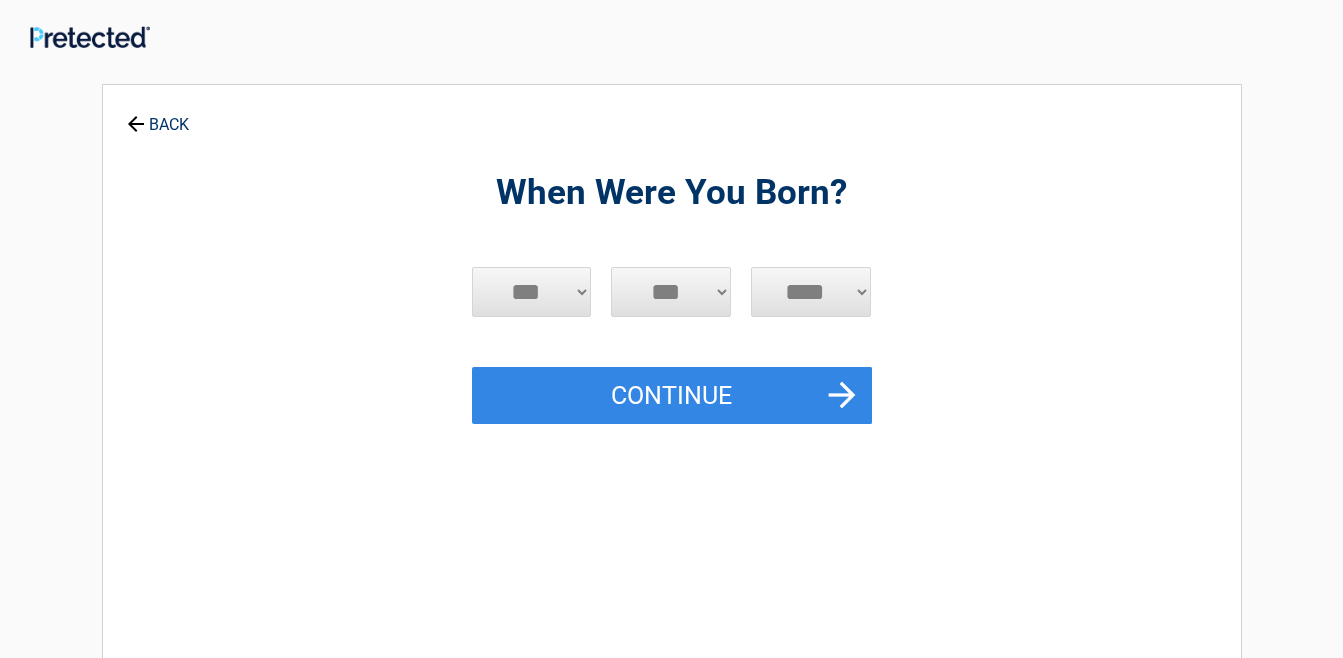 click on "*****
***
***
***
***
***
***
***
***
***
***
***
***" at bounding box center (532, 292) 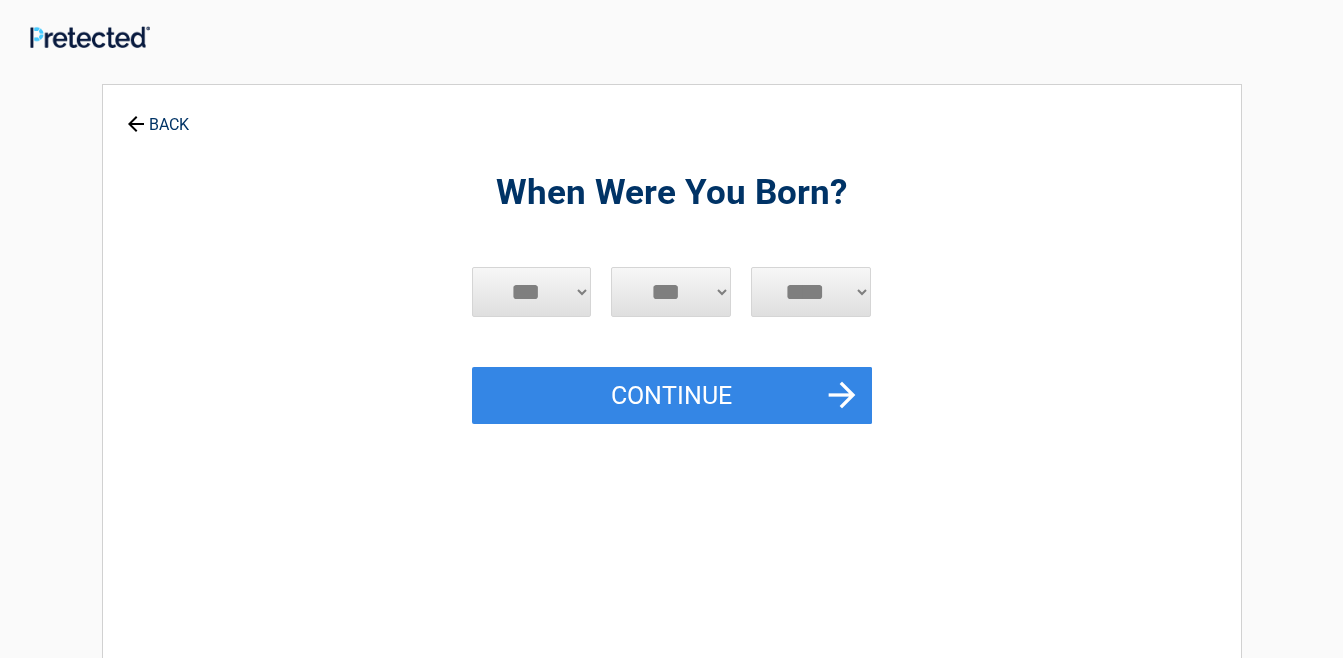 click on "*** * * * * * * * * * ** ** ** ** ** ** ** ** ** ** ** ** ** ** ** ** ** ** ** ** ** **" at bounding box center [671, 292] 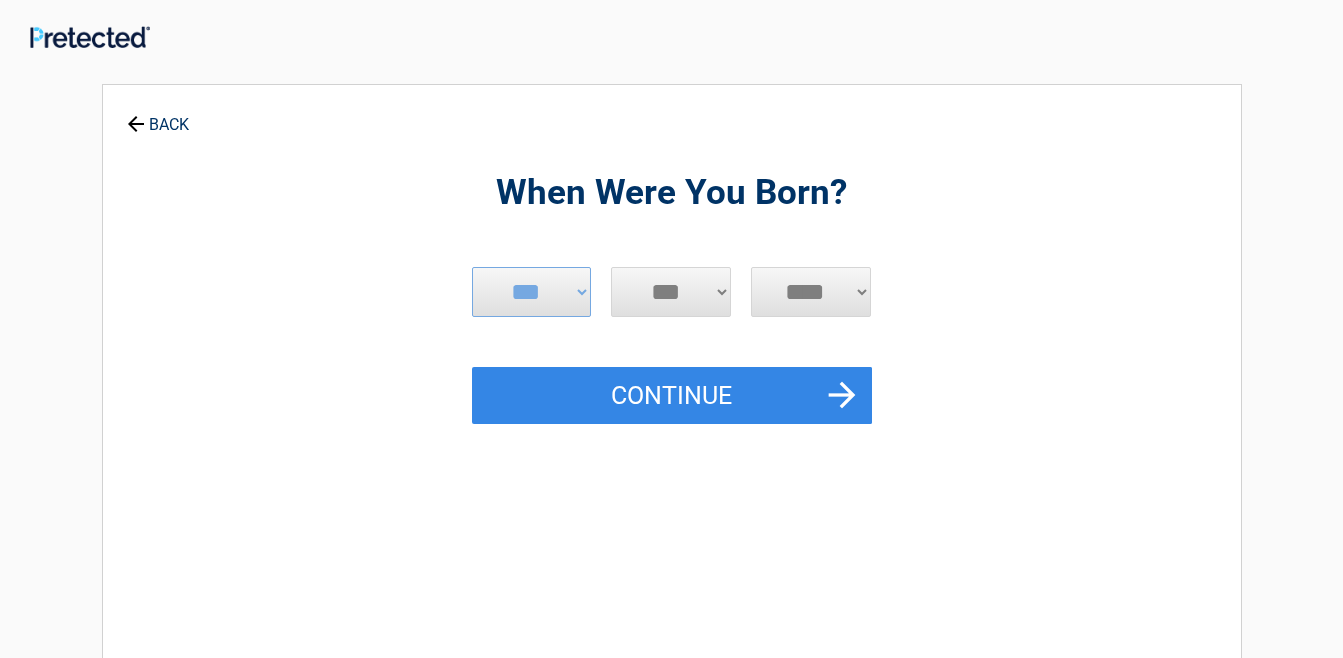 select on "**" 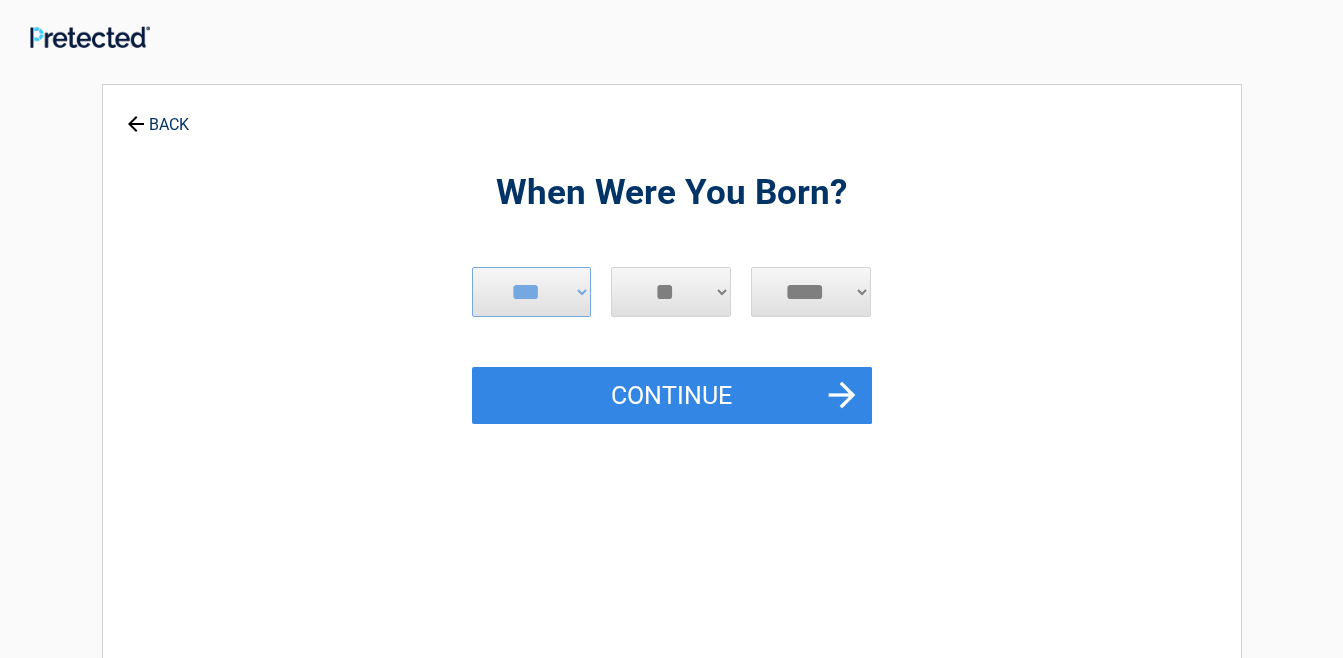 click on "*** * * * * * * * * * ** ** ** ** ** ** ** ** ** ** ** ** ** ** ** ** ** ** ** ** ** **" at bounding box center [671, 292] 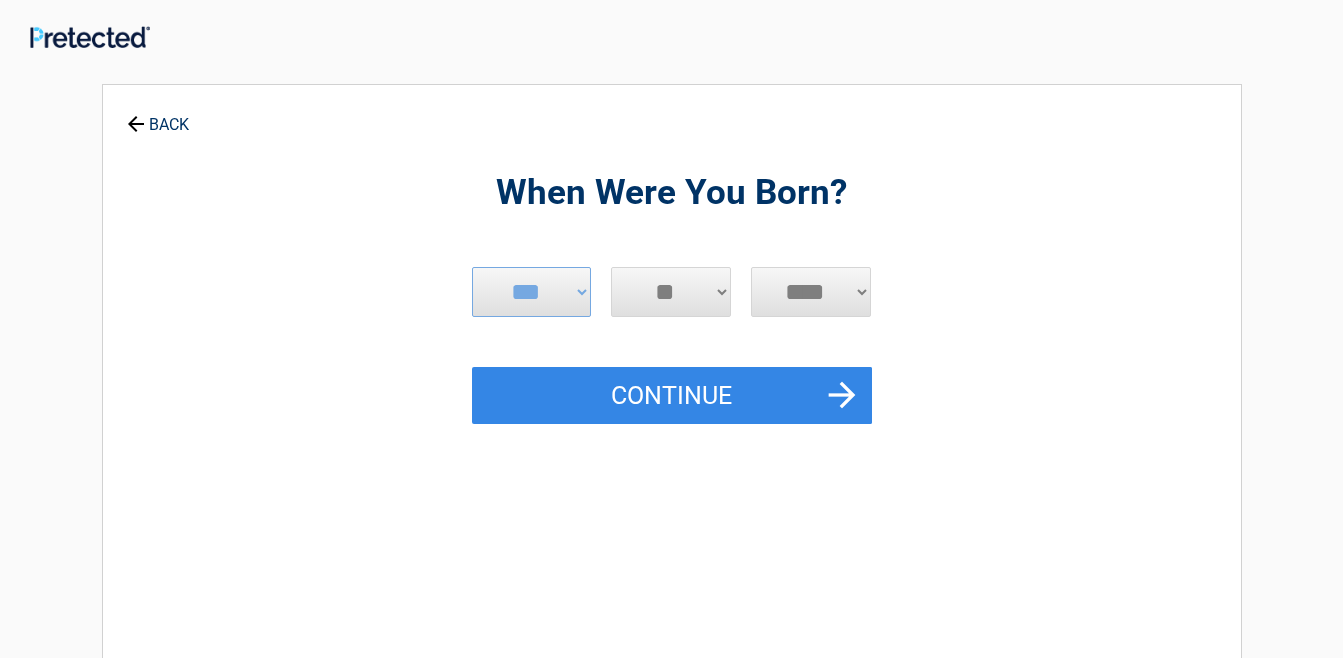 click on "****
****
****
****
****
****
****
****
****
****
****
****
****
****
****
****
****
****
****
****
****
****
****
****
****
****
****
****
****
****
****
****
****
****
****
****
****
****
****
****
****
****
****
****
****
****
****
****
****
****
****
****
****
****
****
****
****
****
****
****
****
****
****
****" at bounding box center (811, 292) 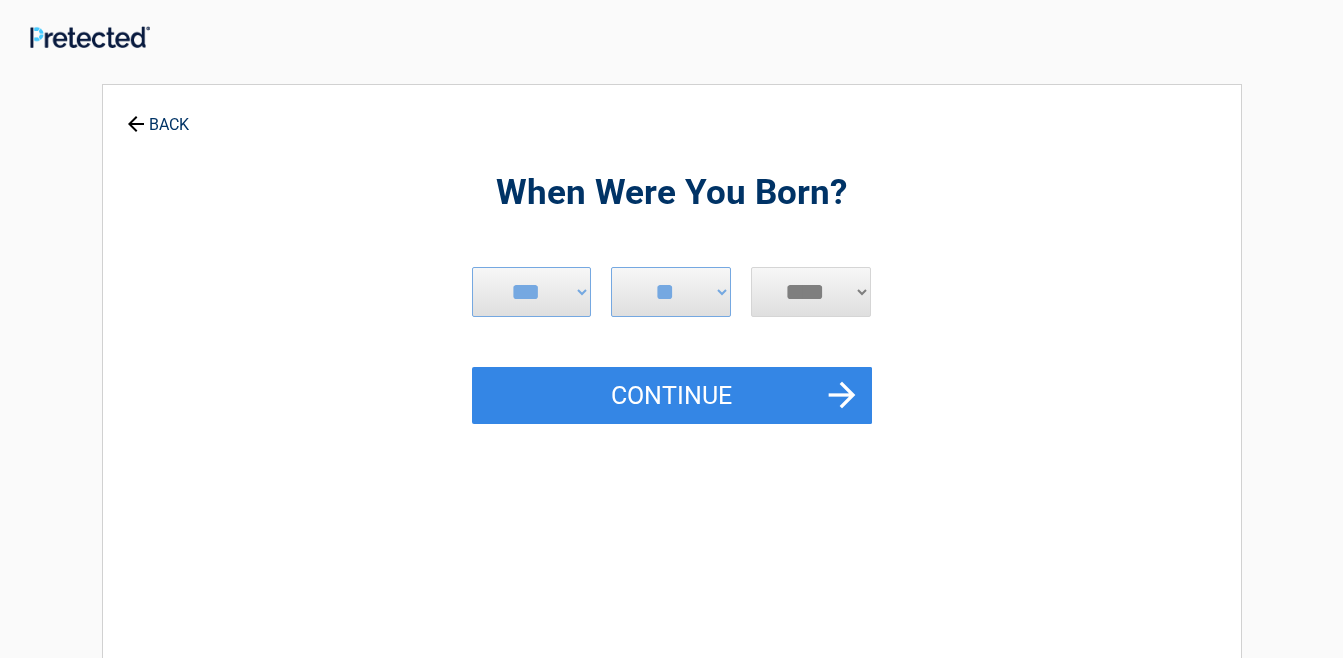 click on "****
****
****
****
****
****
****
****
****
****
****
****
****
****
****
****
****
****
****
****
****
****
****
****
****
****
****
****
****
****
****
****
****
****
****
****
****
****
****
****
****
****
****
****
****
****
****
****
****
****
****
****
****
****
****
****
****
****
****
****
****
****
****
****" at bounding box center [811, 292] 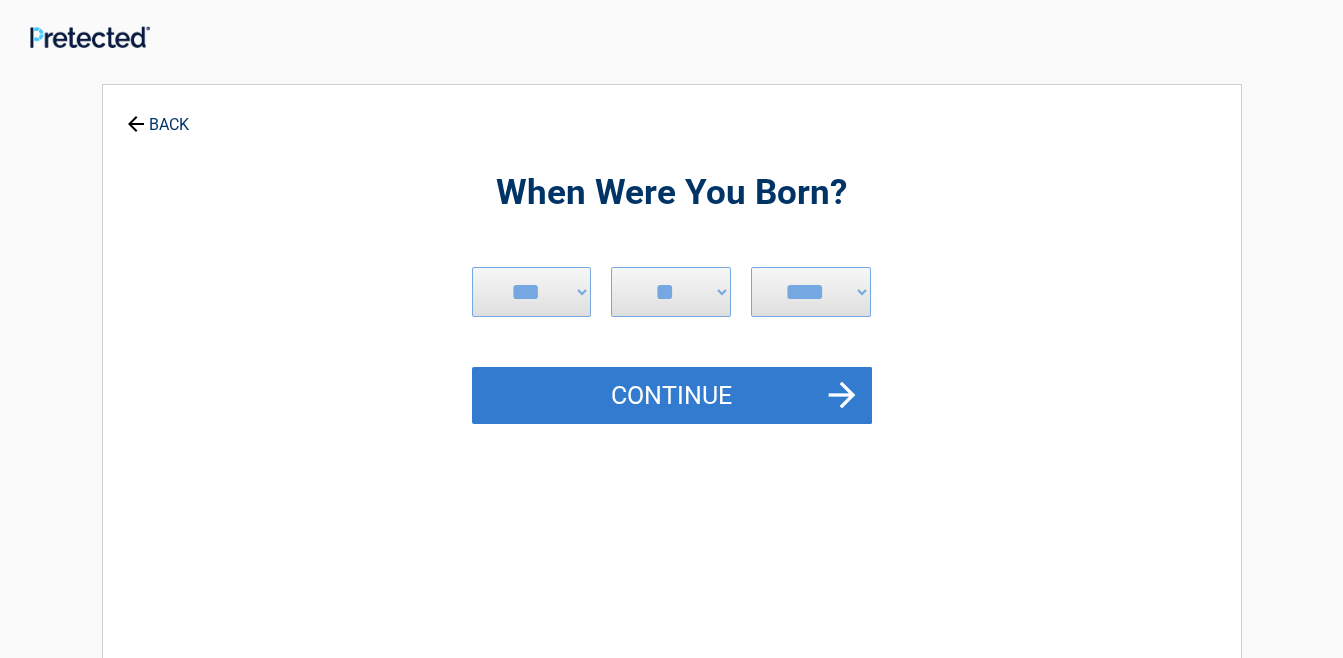 click on "Continue" at bounding box center [672, 396] 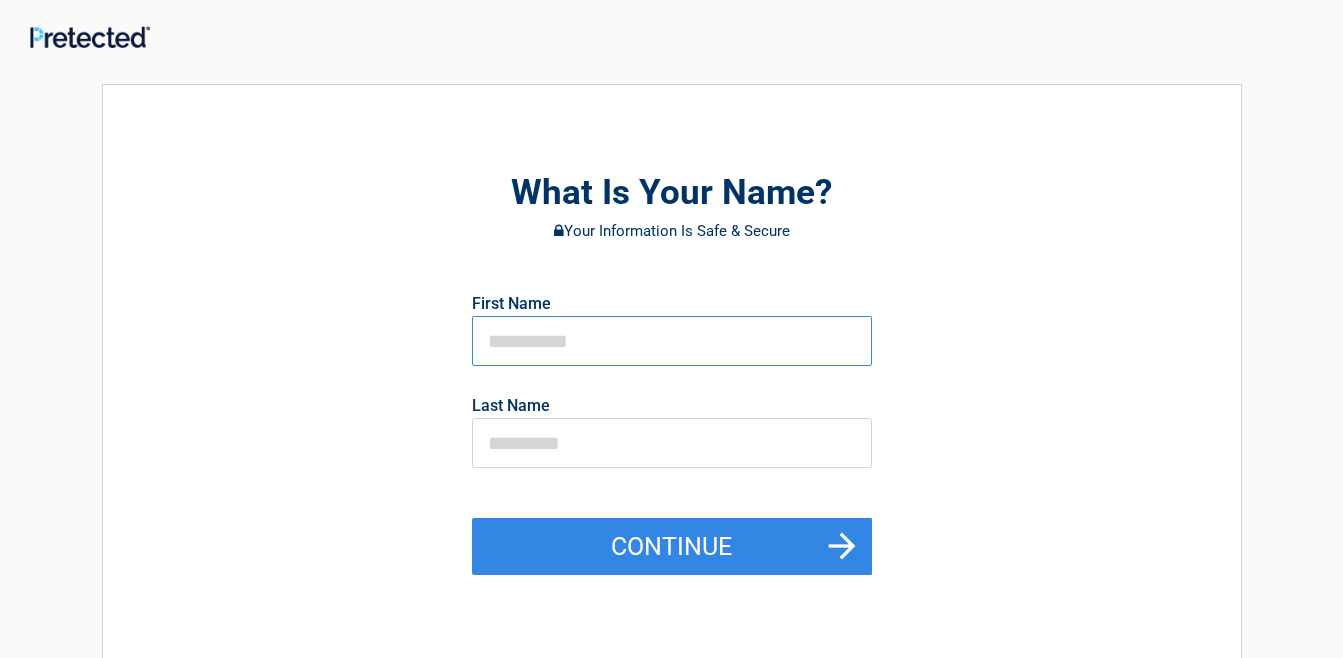 click at bounding box center [672, 341] 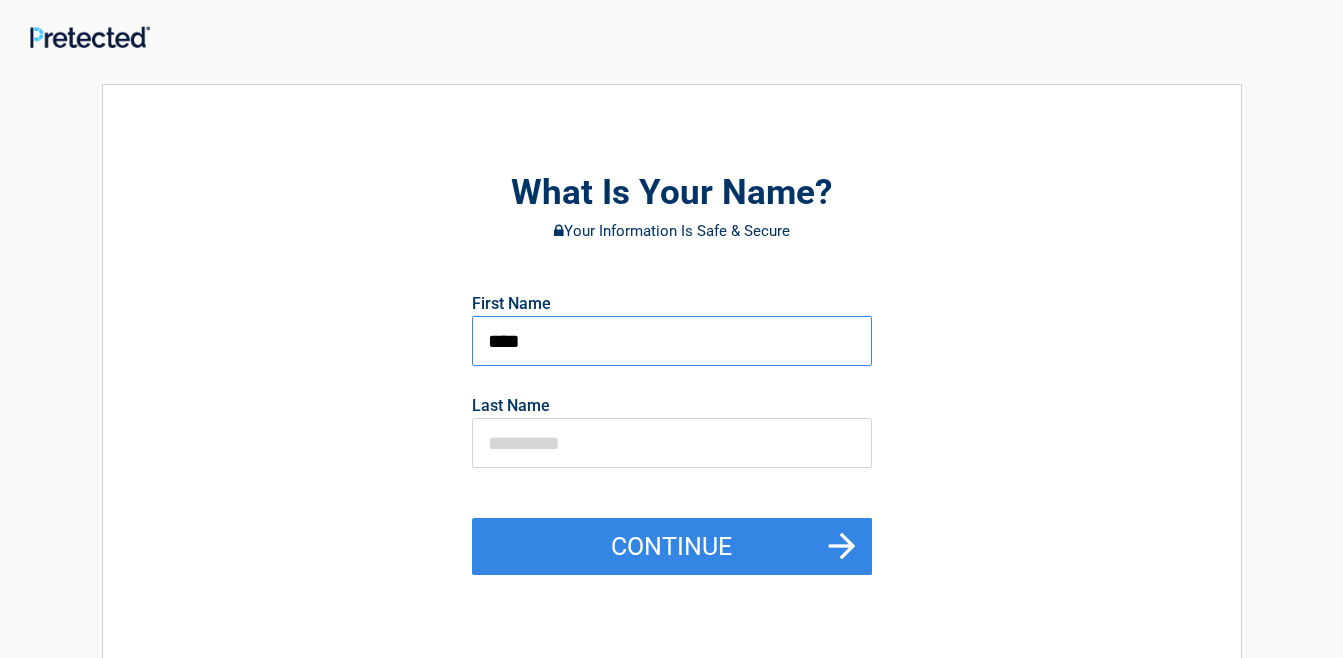 type on "****" 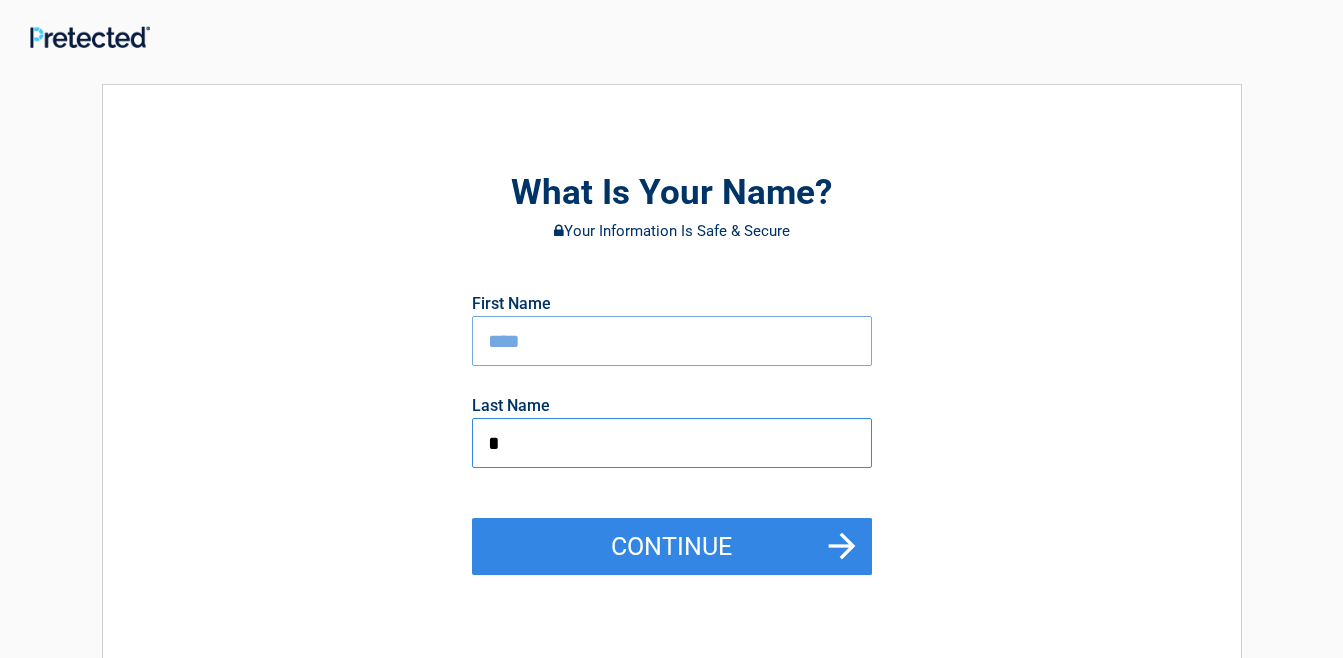 type on "*********" 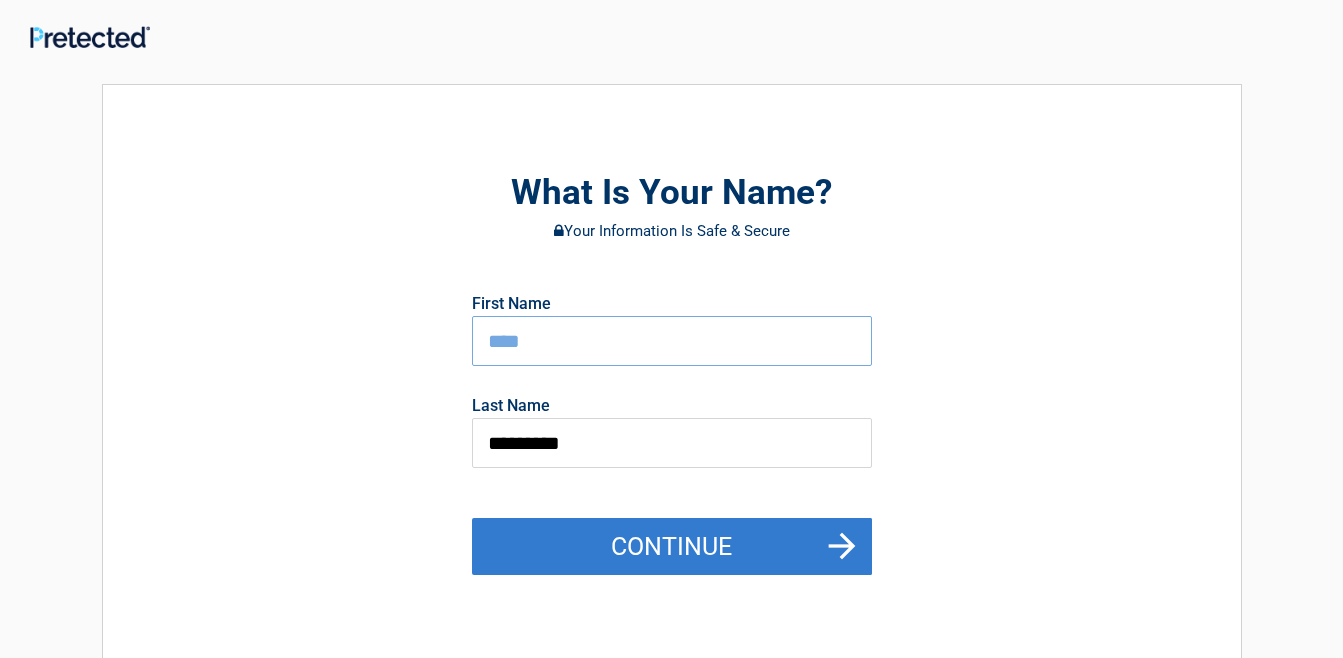 click on "Continue" at bounding box center [672, 547] 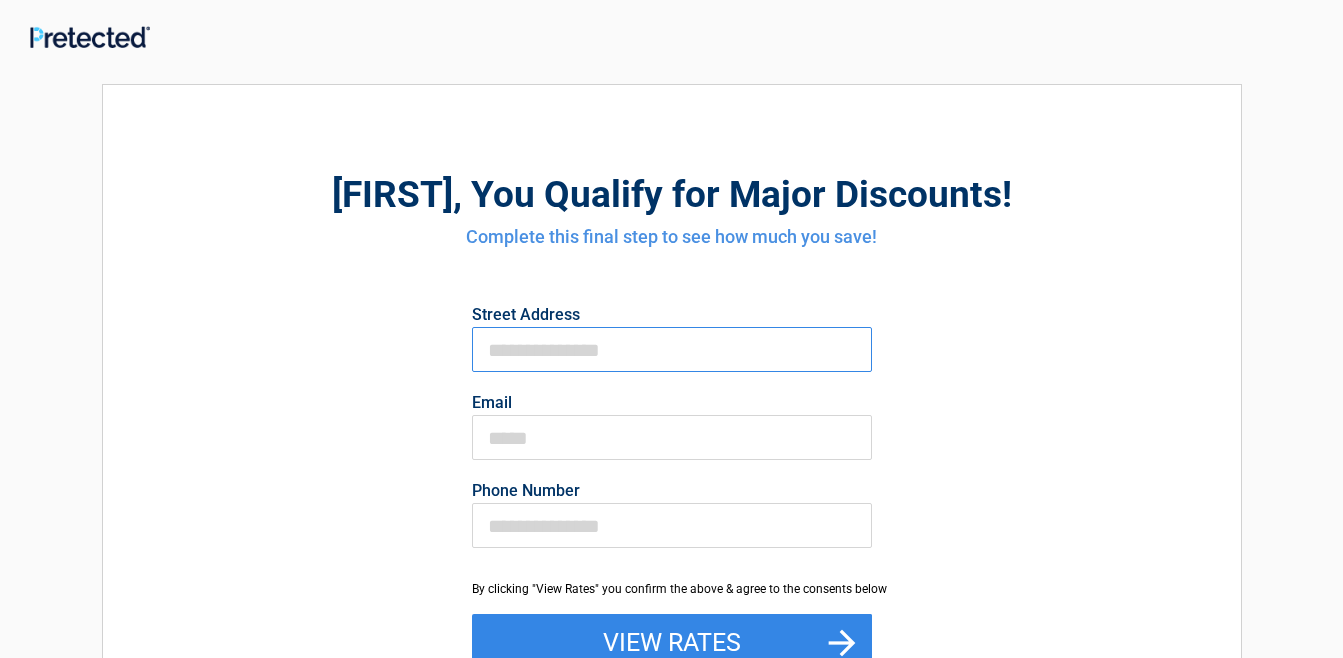 click on "First Name" at bounding box center (672, 349) 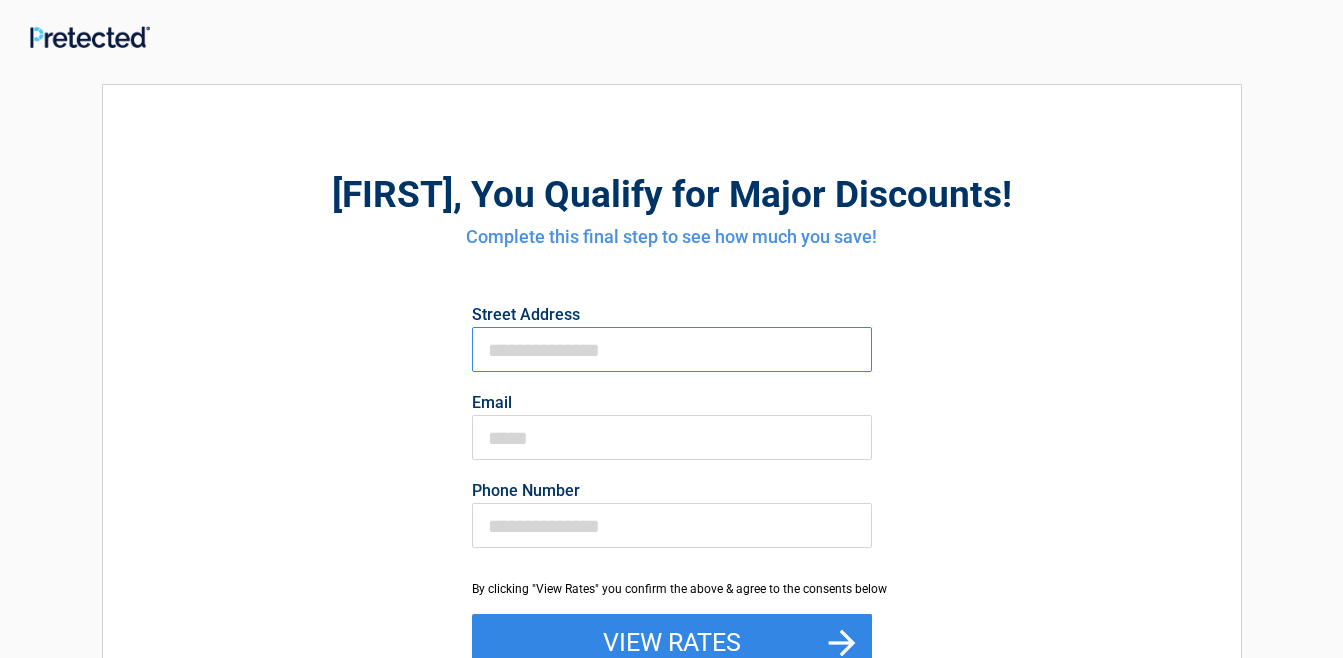 type on "**********" 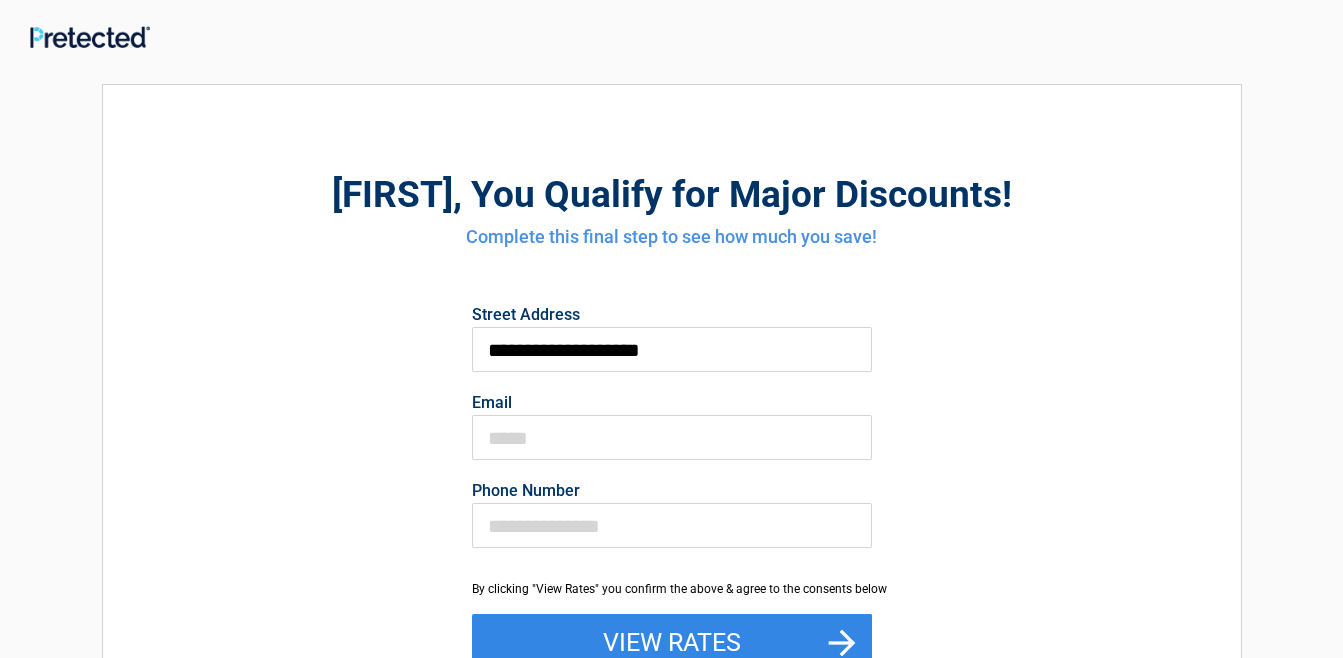 type on "**********" 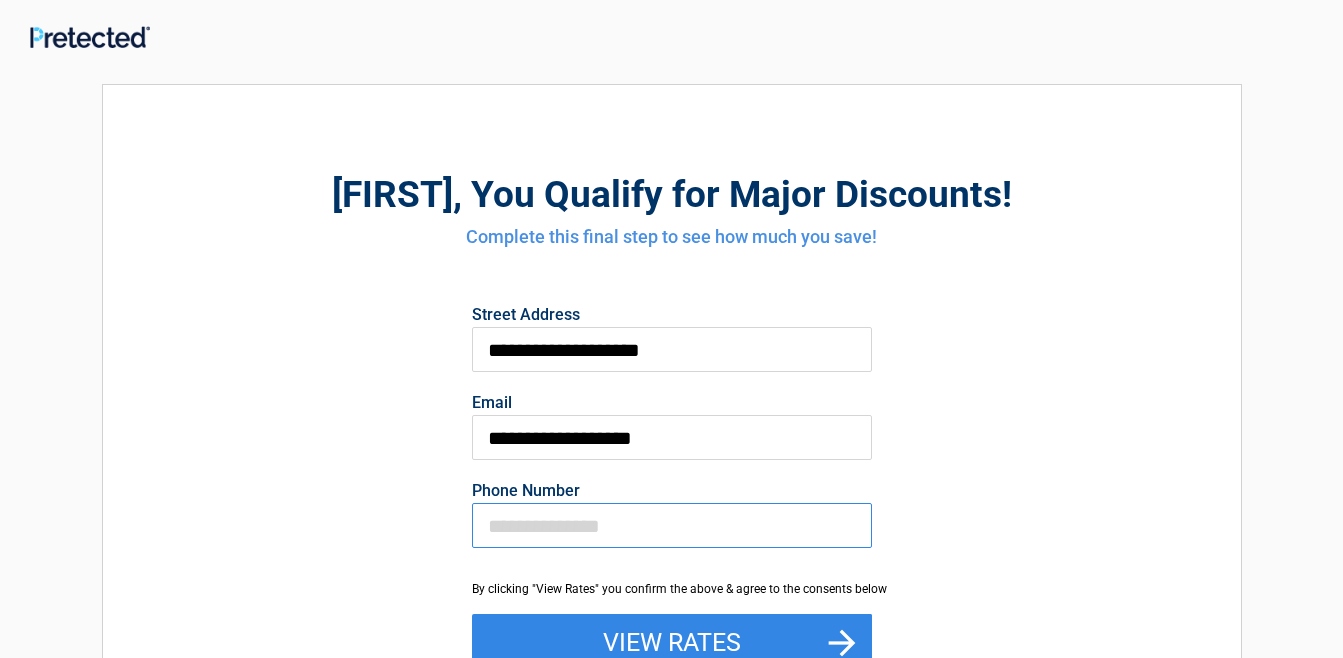 type on "**********" 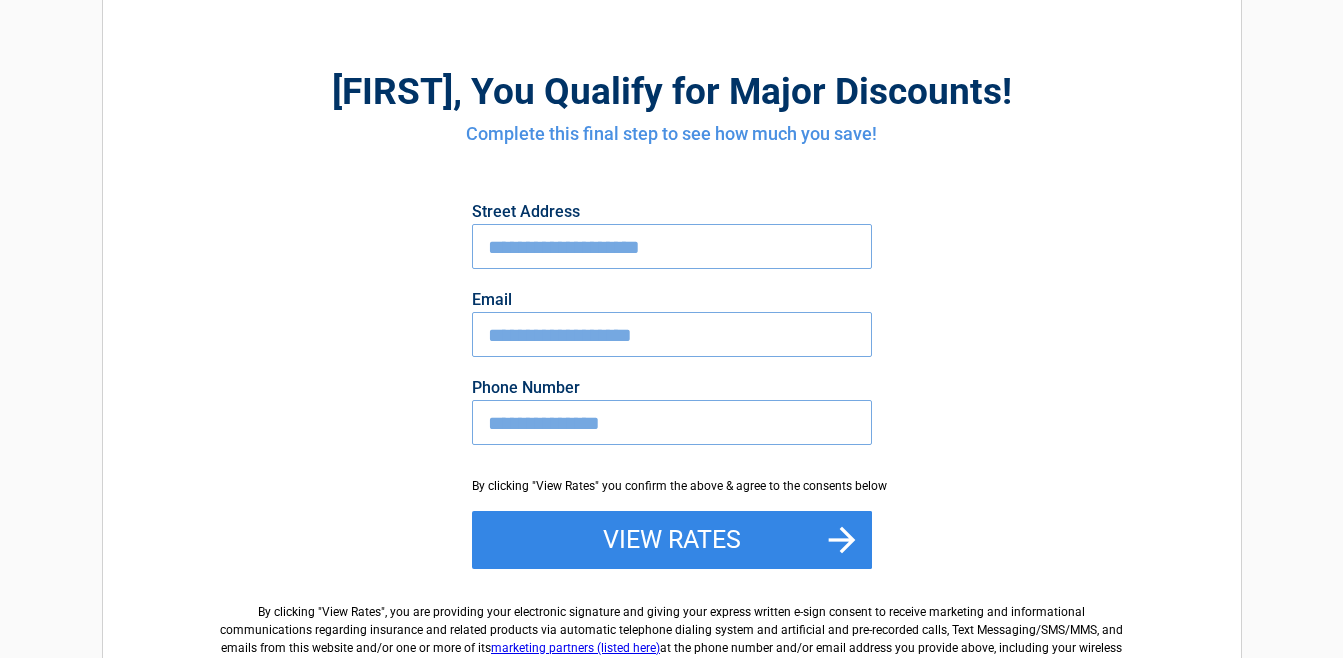 scroll, scrollTop: 200, scrollLeft: 0, axis: vertical 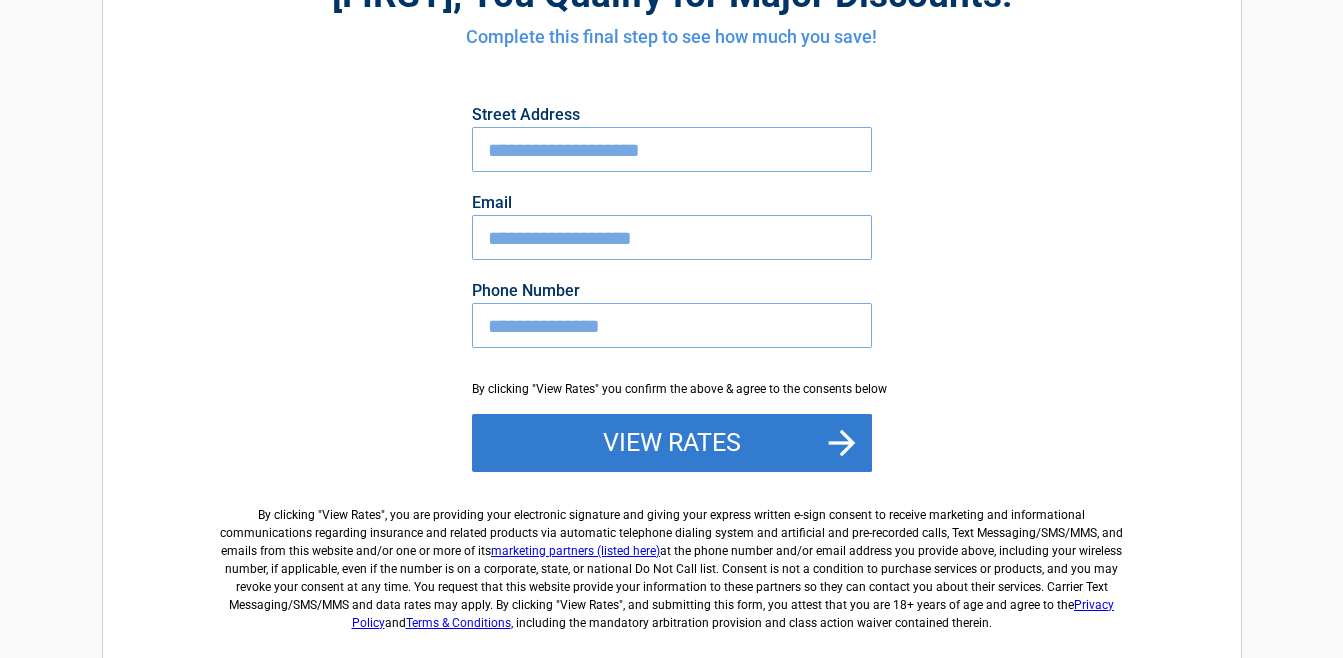 click on "View Rates" at bounding box center [672, 443] 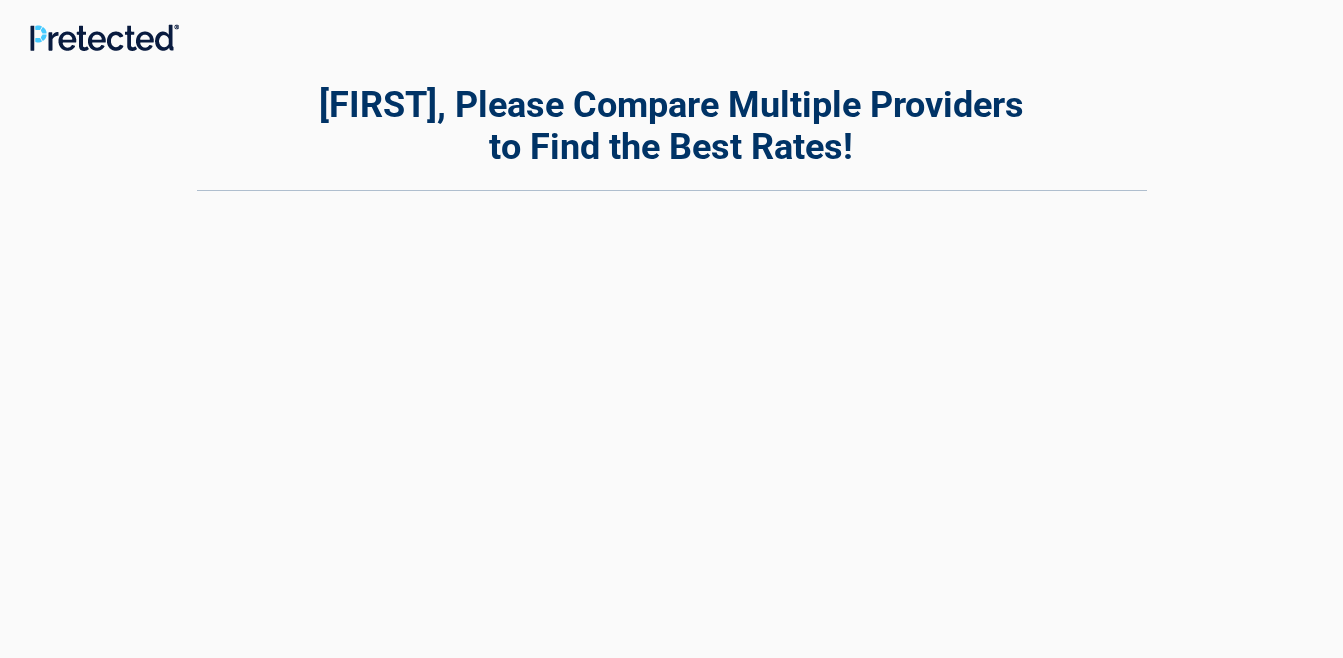 scroll, scrollTop: 0, scrollLeft: 0, axis: both 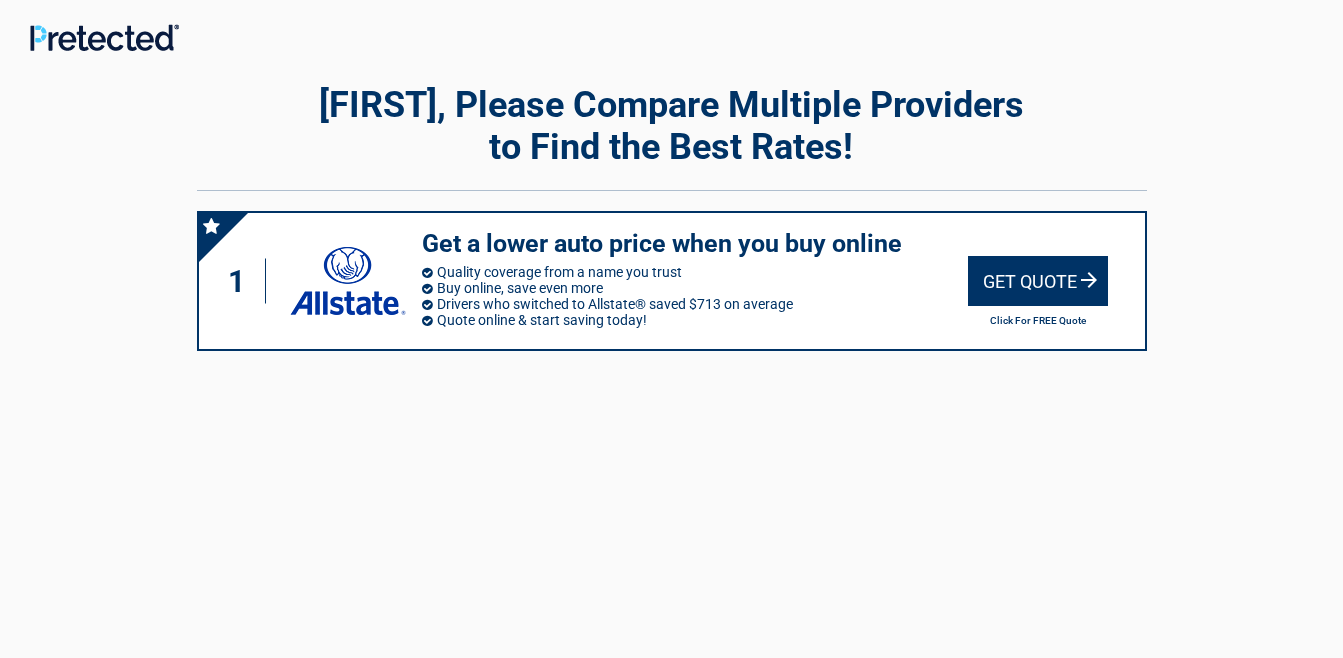 click on "Get Quote" at bounding box center (1038, 281) 